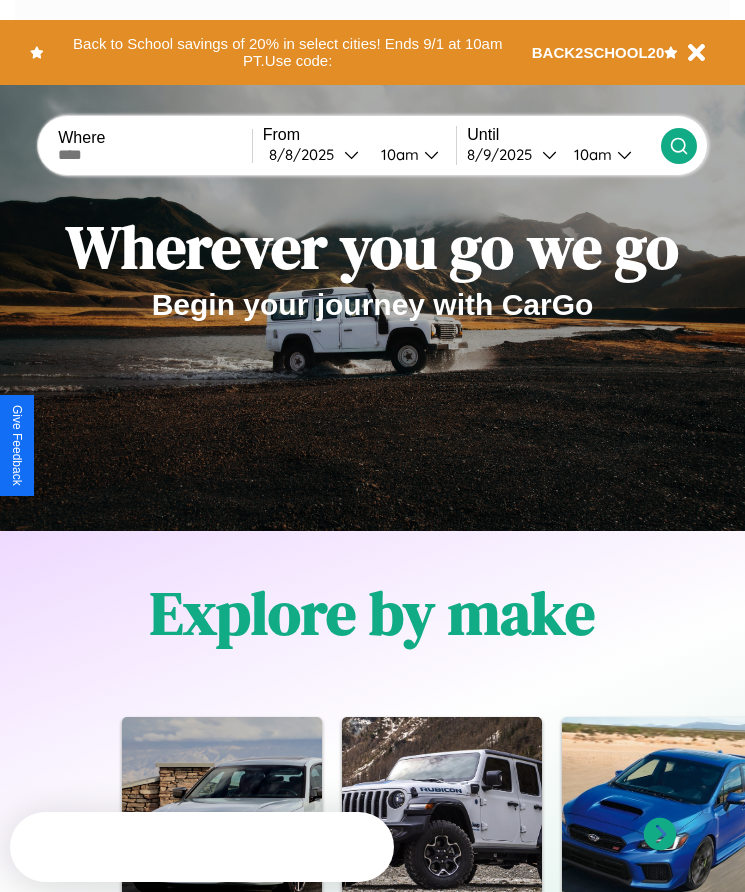 scroll, scrollTop: 907, scrollLeft: 0, axis: vertical 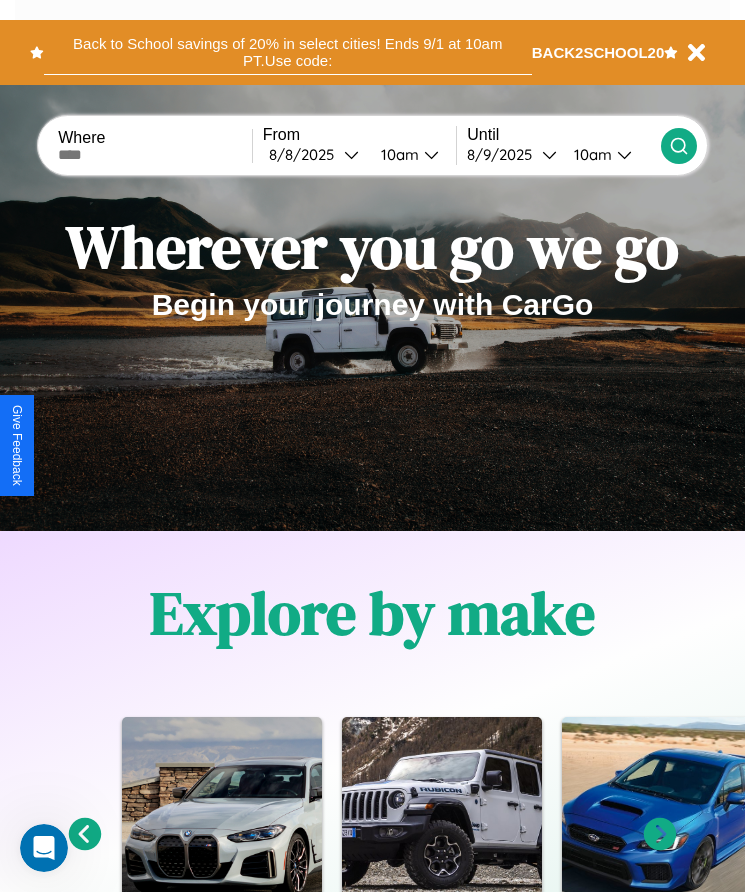click on "Back to School savings of 20% in select cities! Ends 9/1 at 10am PT.  Use code:" at bounding box center (288, 52) 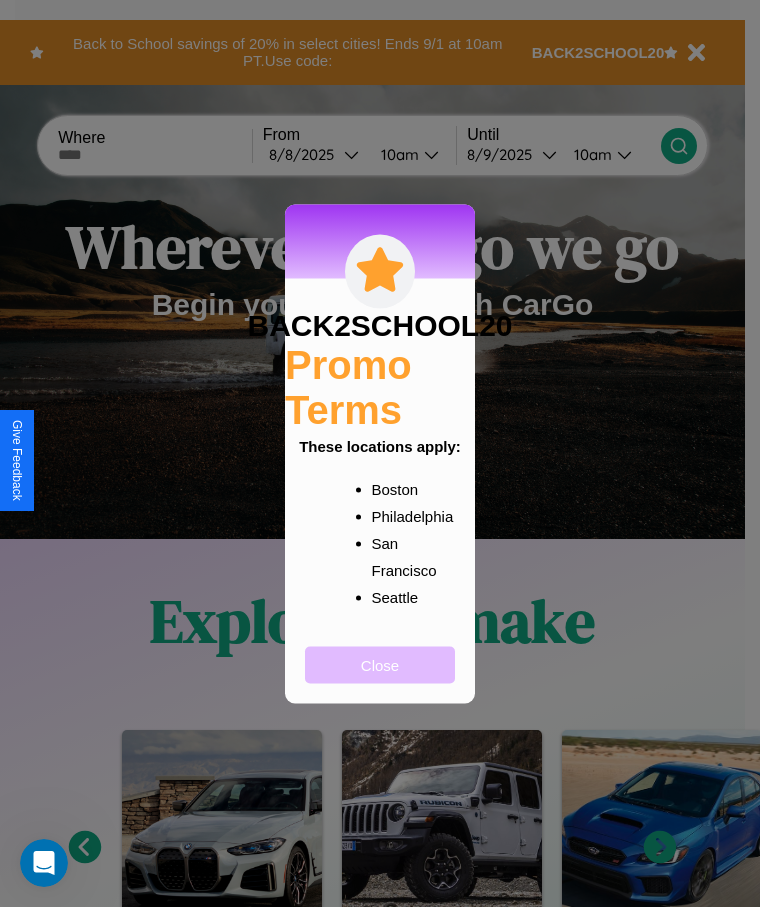 click on "Close" at bounding box center (380, 664) 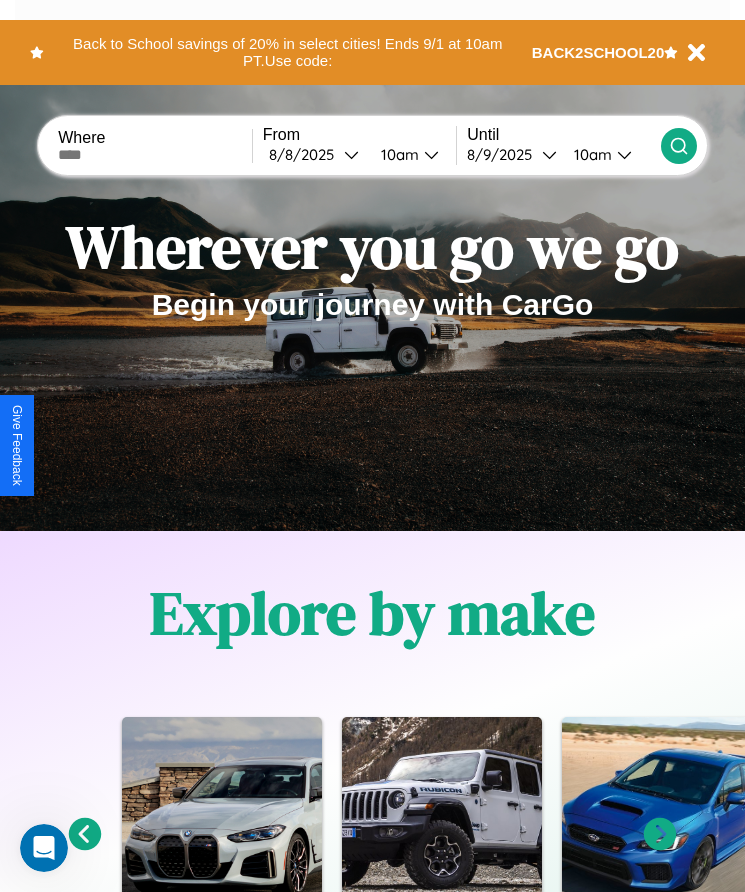 click at bounding box center (155, 155) 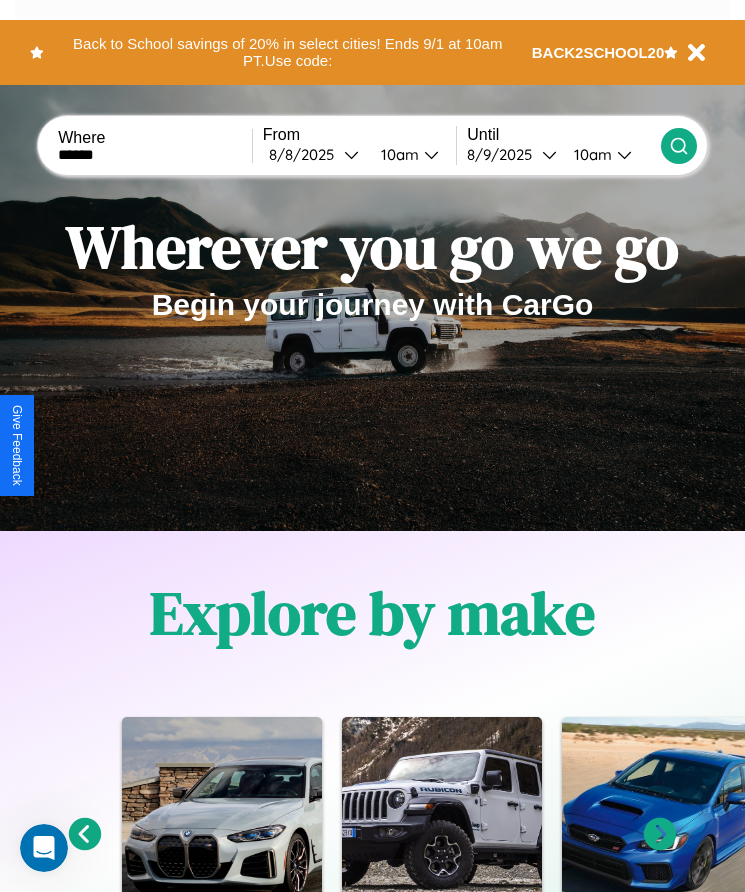 type on "******" 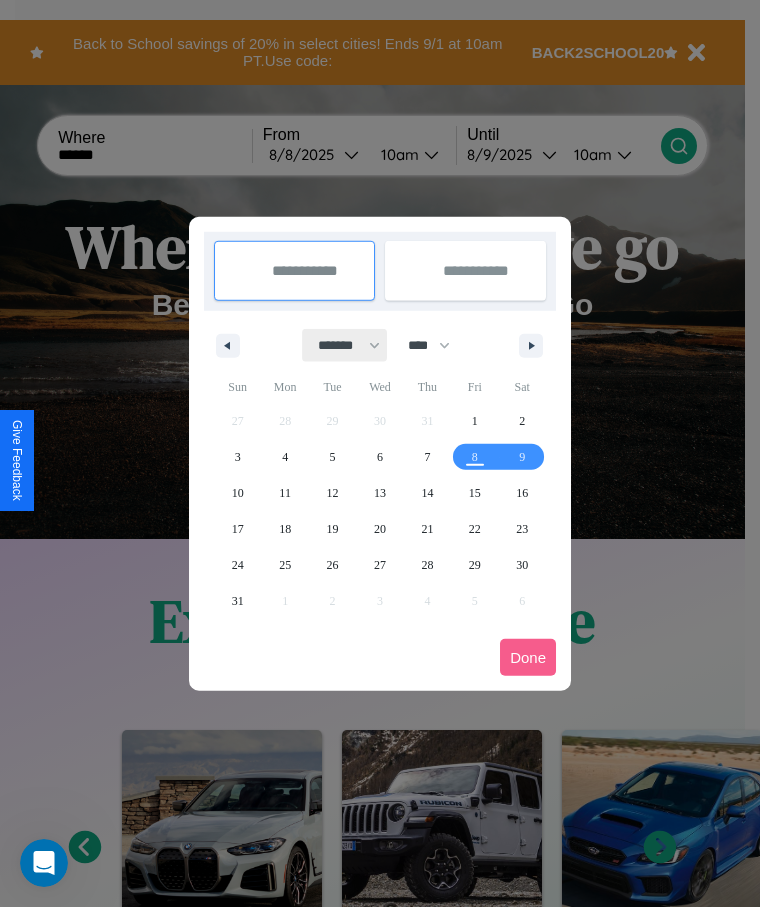click on "******* ******** ***** ***** *** **** **** ****** ********* ******* ******** ********" at bounding box center [345, 345] 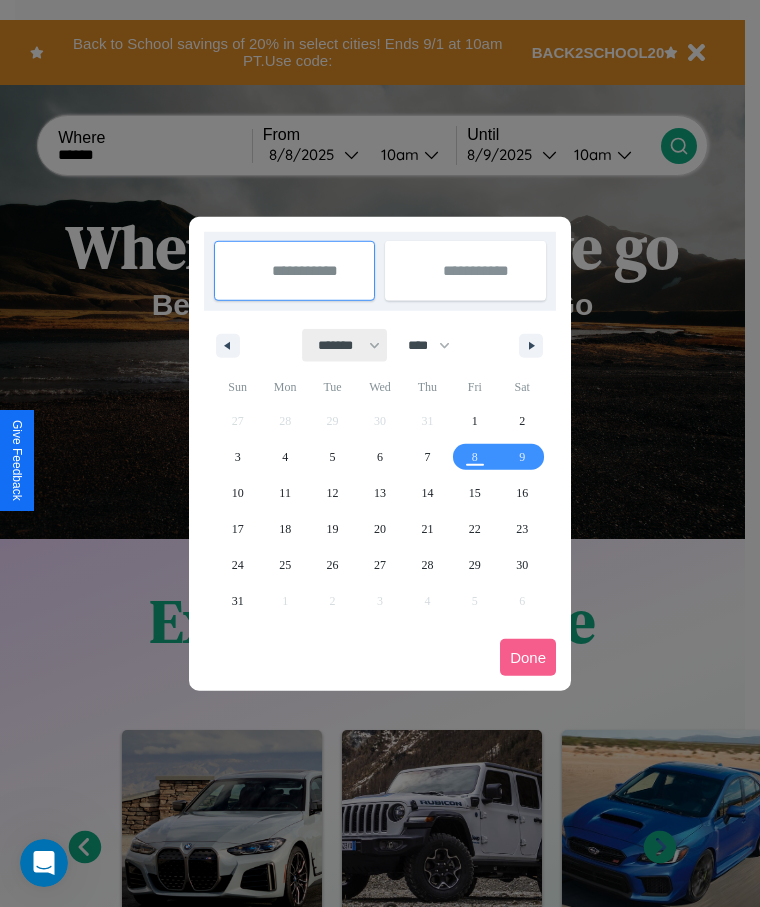 select on "**" 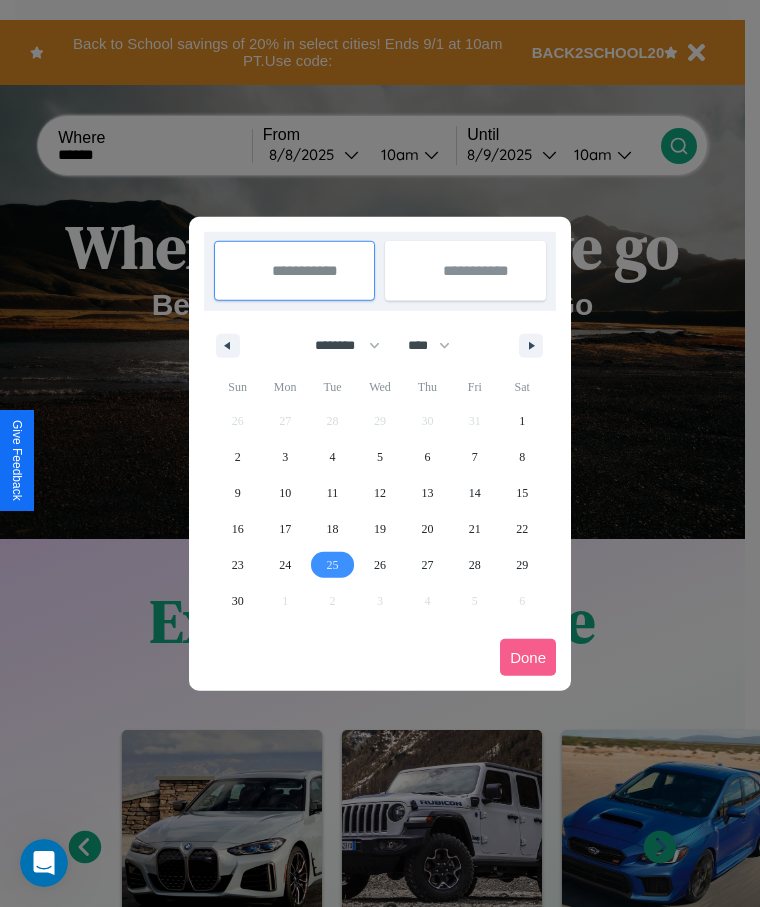 click on "25" at bounding box center [333, 565] 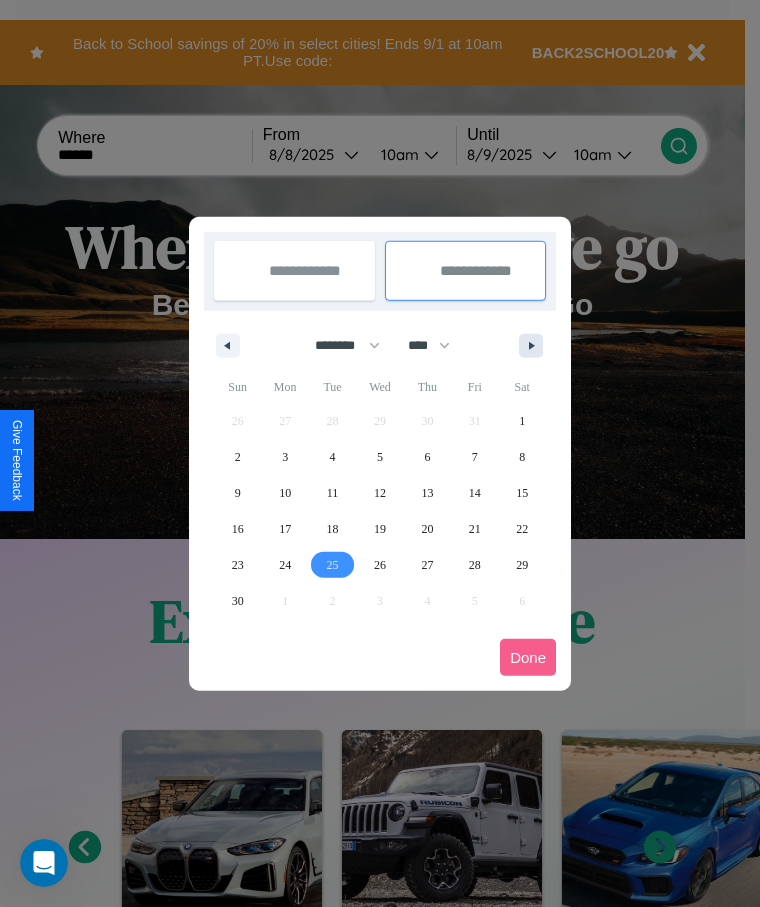 click at bounding box center [535, 346] 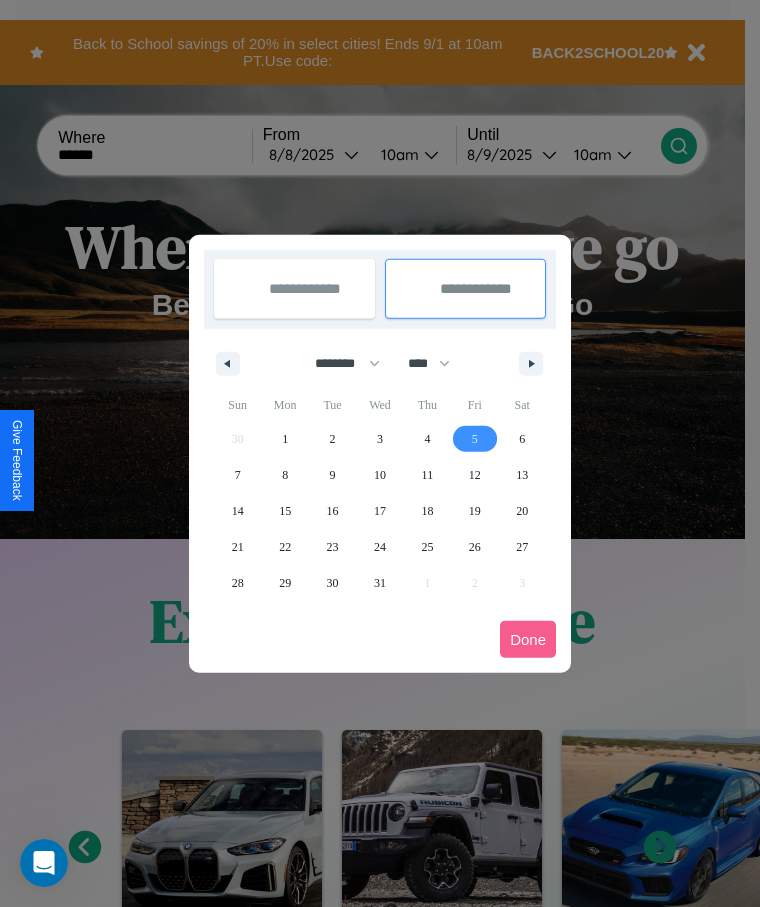click on "5" at bounding box center (475, 439) 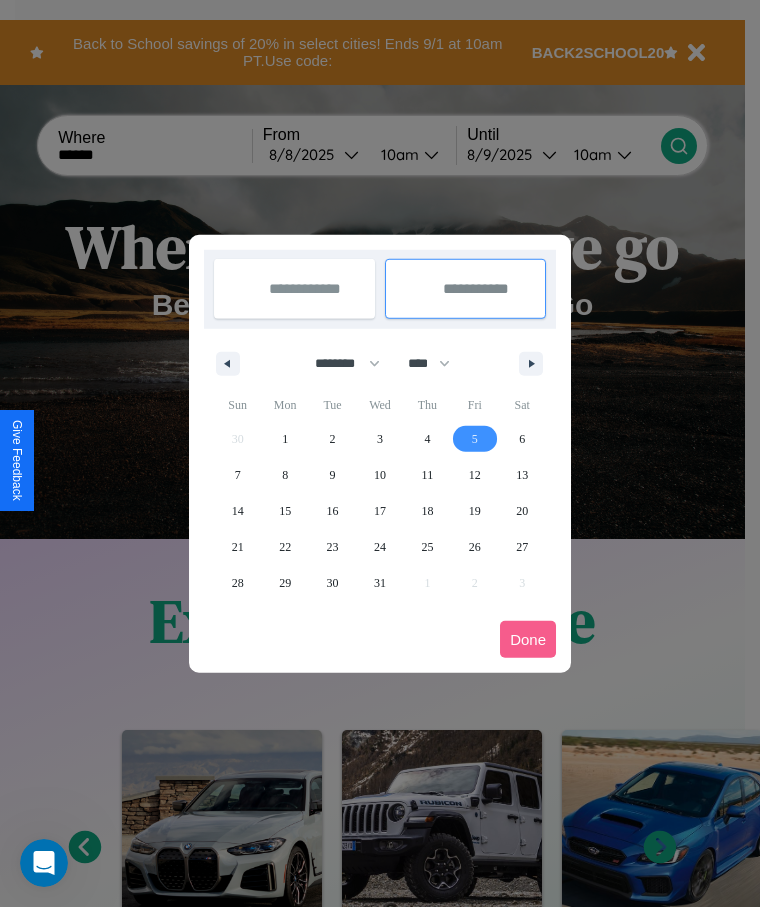 select on "**" 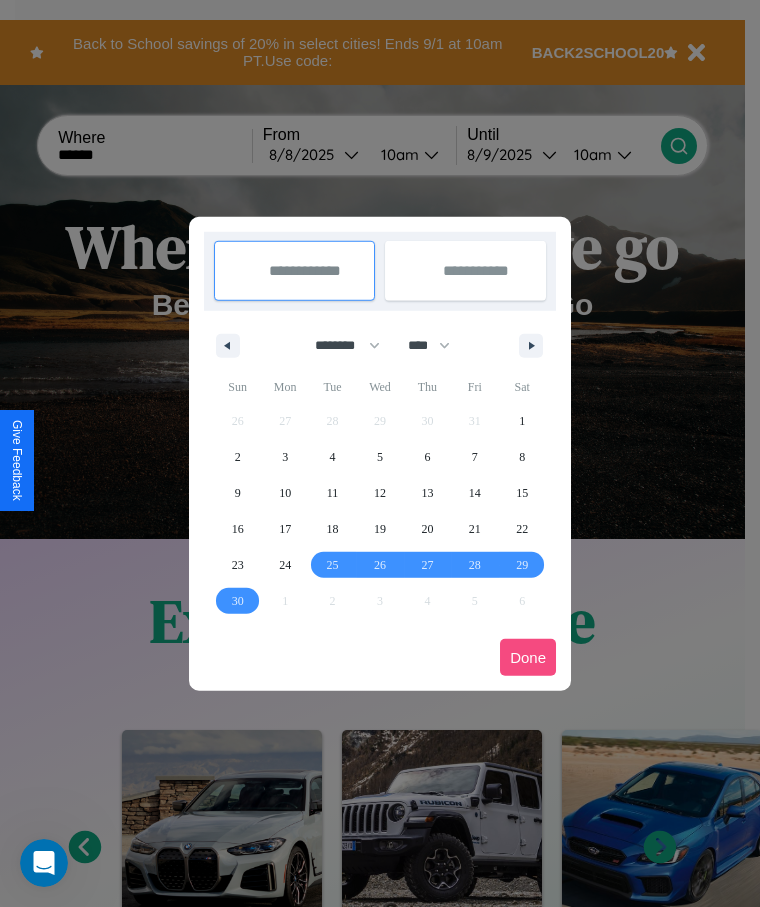 click on "Done" at bounding box center [528, 657] 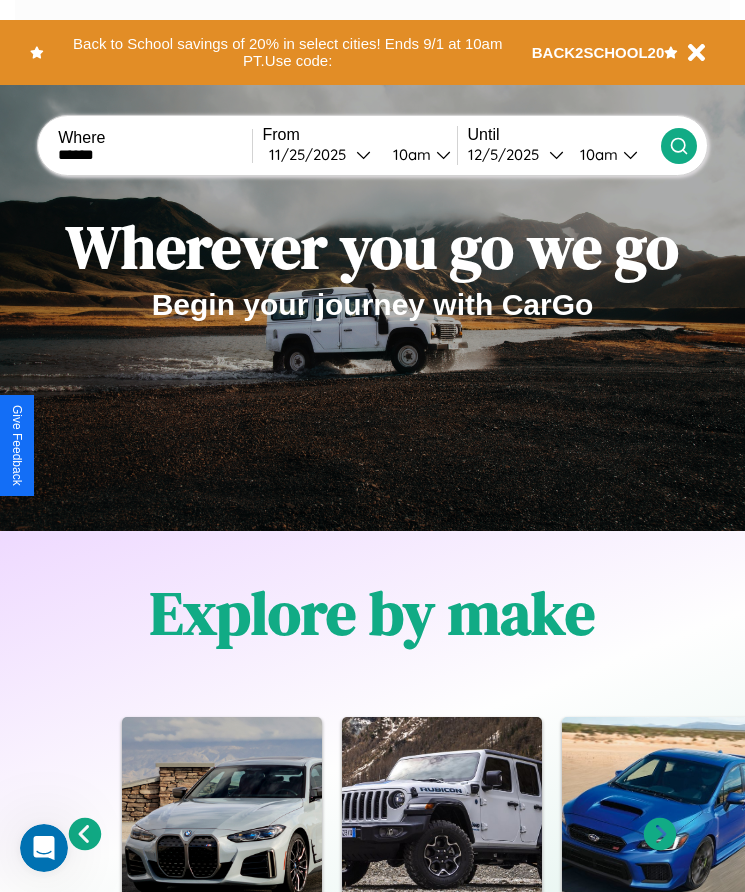 click 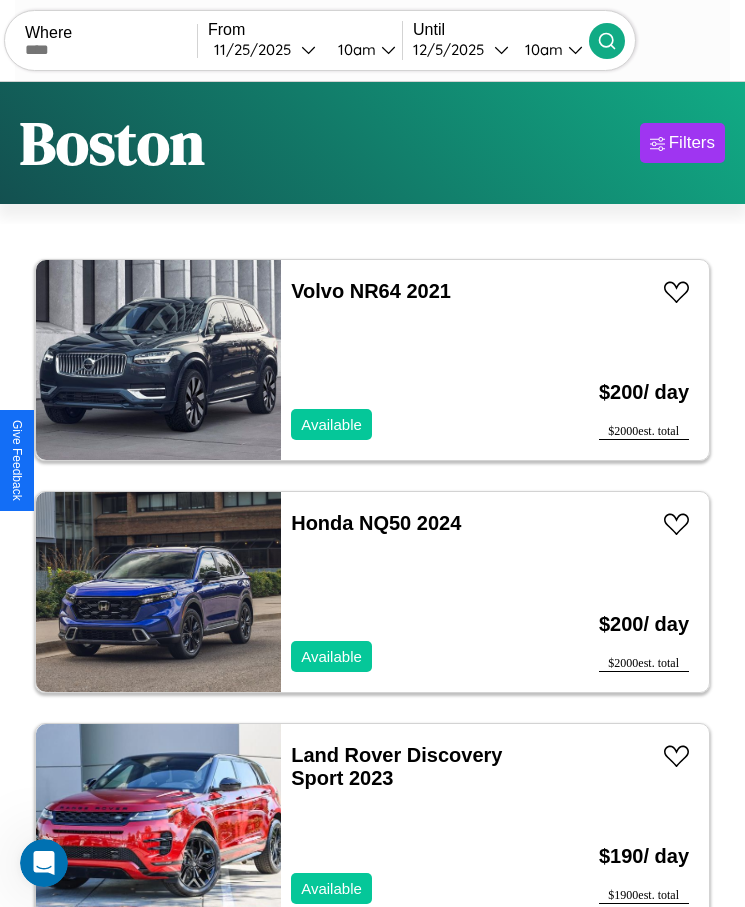 scroll, scrollTop: 50, scrollLeft: 0, axis: vertical 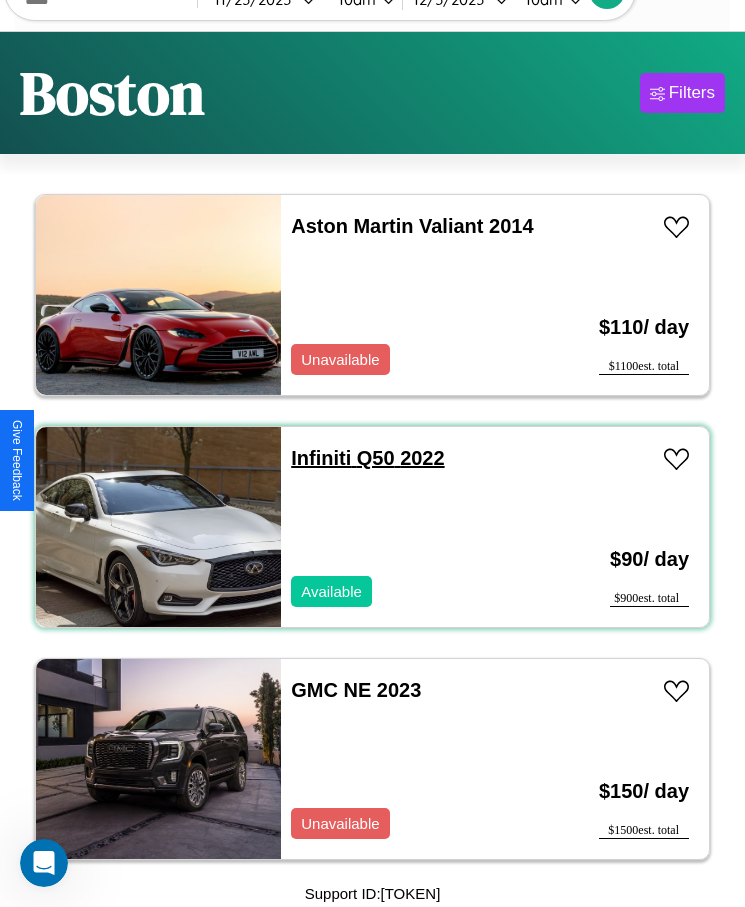 click on "Infiniti   Q50   2022" at bounding box center [367, 458] 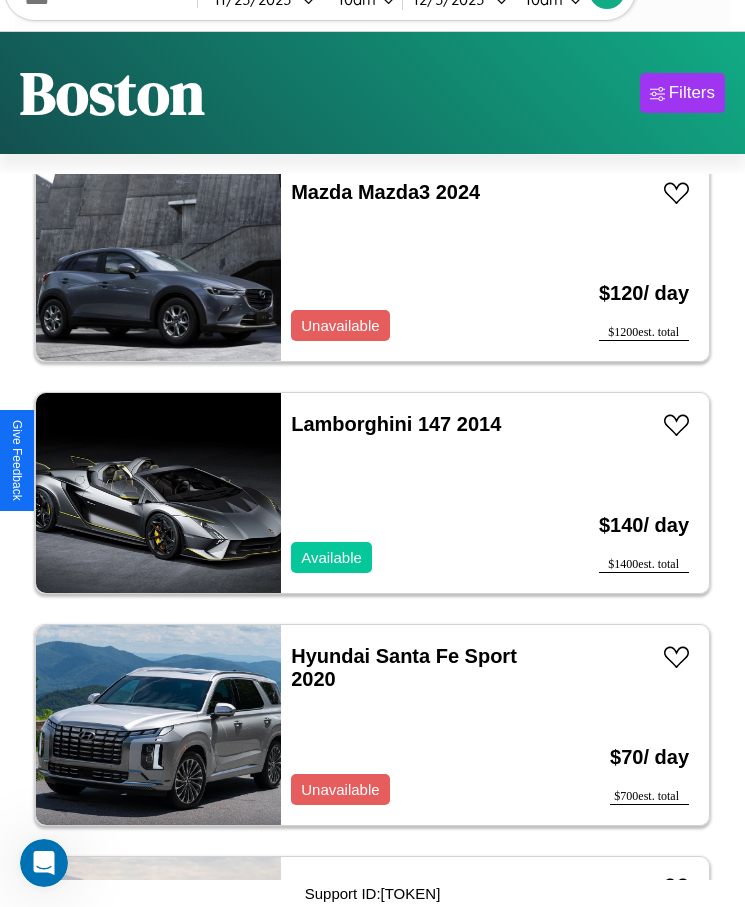 scroll, scrollTop: 28566, scrollLeft: 0, axis: vertical 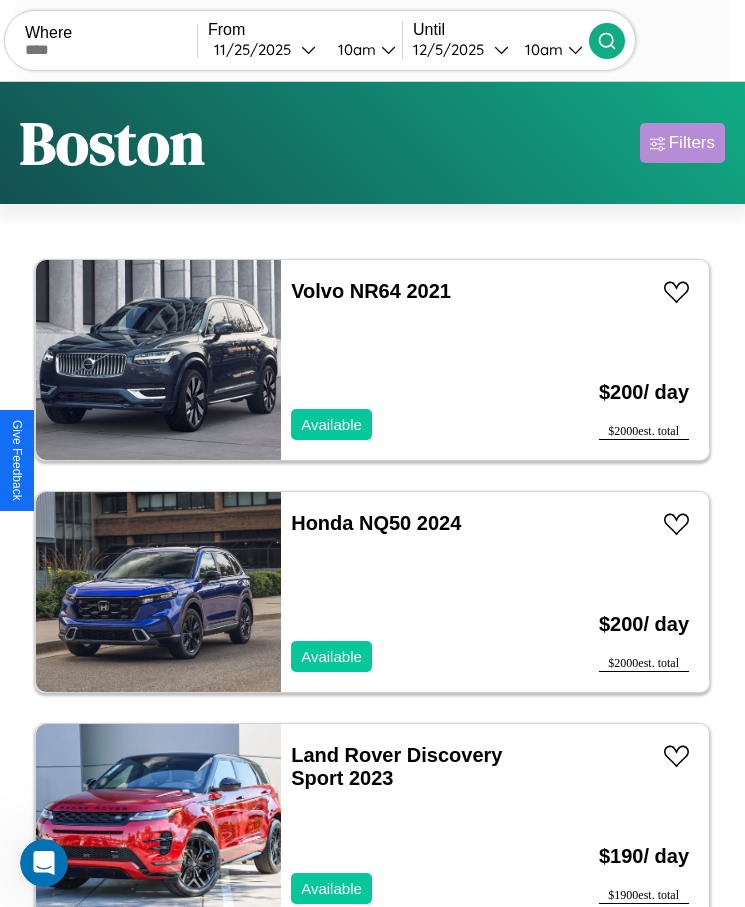 click on "Filters" at bounding box center [692, 143] 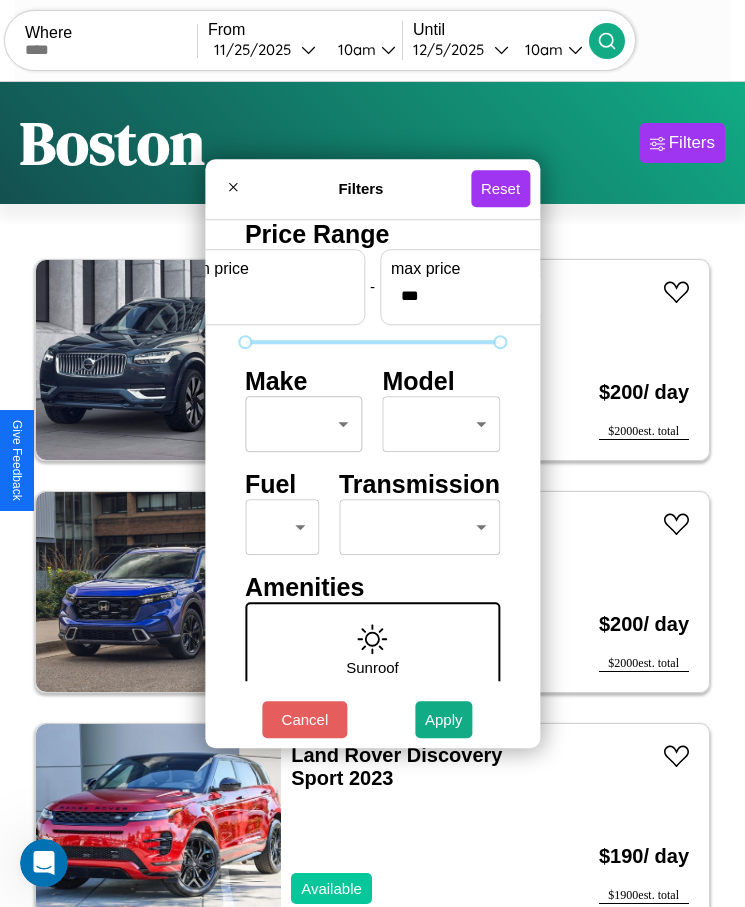 click on "CarGo Where From [DATE] 10am Until [DATE] 10am Become a Host Login Sign Up [CITY] Filters 126  cars in this area These cars can be picked up in this city. Volvo   NR64   2021 Available $ 200  / day $ 2000  est. total Honda   NQ50   2024 Available $ 200  / day $ 2000  est. total Land Rover   Discovery Sport   2023 Available $ 190  / day $ 1900  est. total Audi   S7   2014 Available $ 60  / day $ 600  est. total Infiniti   G35   2021 Available $ 100  / day $ 1000  est. total BMW   R 65 LS   2021 Unavailable $ 160  / day $ 1600  est. total Chrysler   Conquest   2024 Available $ 70  / day $ 700  est. total Bentley   Azure   2020 Available $ 170  / day $ 1700  est. total Volkswagen   Golf R   2016 Available $ 60  / day $ 600  est. total Nissan   Rogue   2020 Available $ 150  / day $ 1500  est. total Lamborghini   147   2023 Available $ 60  / day $ 600  est. total GMC   Vandura   2021 Available $ 120  / day $ 1200  est. total Alfa Romeo   Tonale   2019 Available $ 210  / day $ 2100  est. total Subaru" at bounding box center [372, 478] 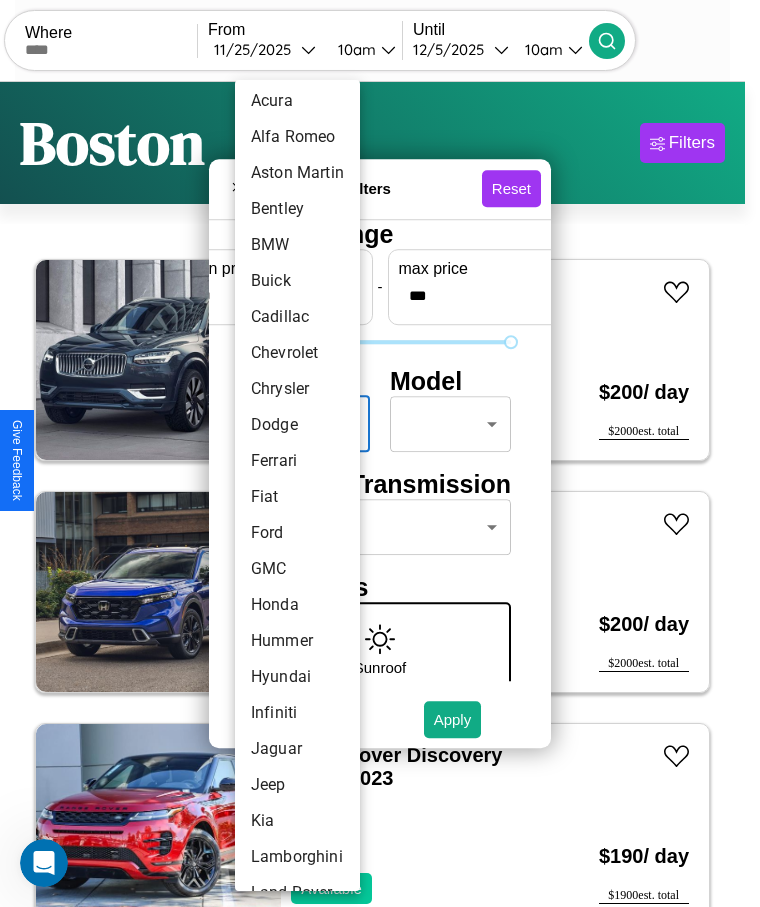 scroll, scrollTop: 89, scrollLeft: 0, axis: vertical 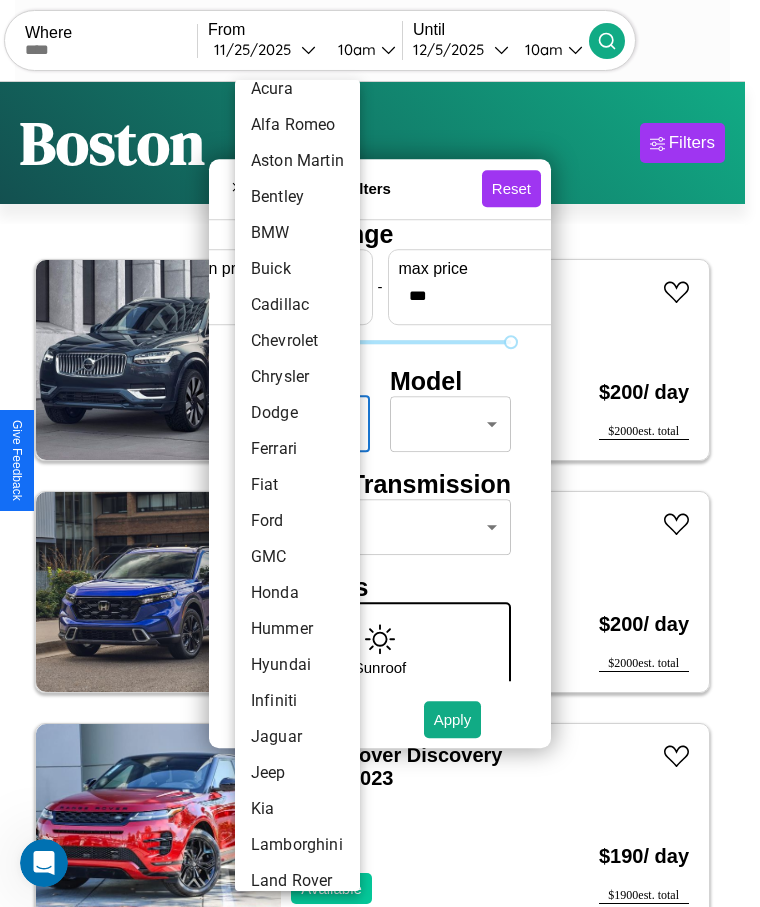 click on "Fiat" at bounding box center [297, 485] 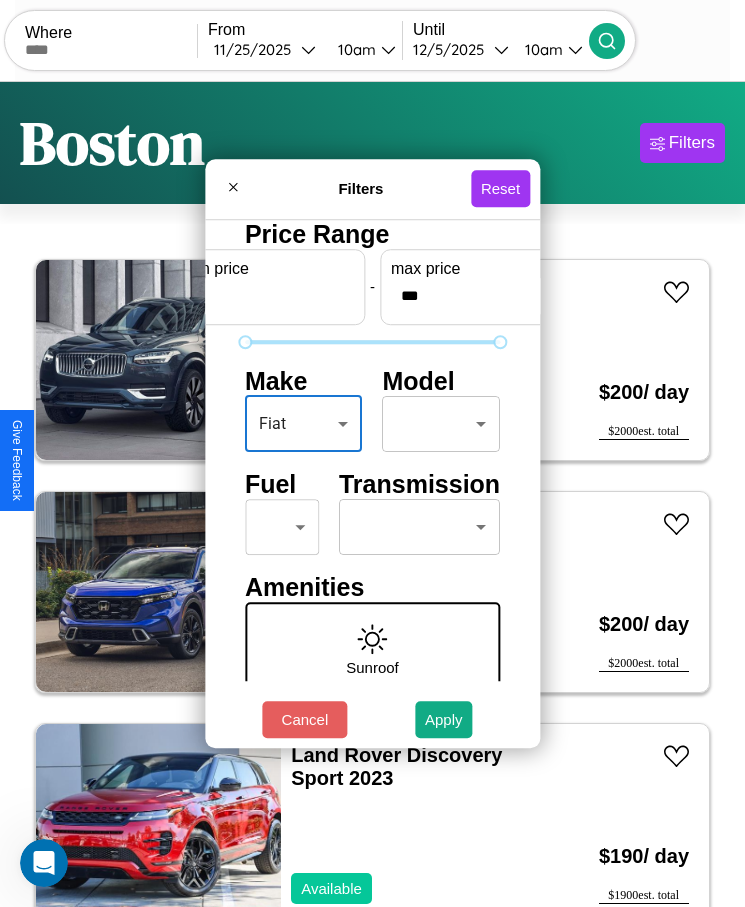 click on "CarGo Where From [DATE] 10am Until [DATE] 10am Become a Host Login Sign Up [CITY] Filters 126  cars in this area These cars can be picked up in this city. Volvo   NR64   2021 Available $ 200  / day $ 2000  est. total Honda   NQ50   2024 Available $ 200  / day $ 2000  est. total Land Rover   Discovery Sport   2023 Available $ 190  / day $ 1900  est. total Audi   S7   2014 Available $ 60  / day $ 600  est. total Infiniti   G35   2021 Available $ 100  / day $ 1000  est. total BMW   R 65 LS   2021 Unavailable $ 160  / day $ 1600  est. total Chrysler   Conquest   2024 Available $ 70  / day $ 700  est. total Bentley   Azure   2020 Available $ 170  / day $ 1700  est. total Volkswagen   Golf R   2016 Available $ 60  / day $ 600  est. total Nissan   Rogue   2020 Available $ 150  / day $ 1500  est. total Lamborghini   147   2023 Available $ 60  / day $ 600  est. total GMC   Vandura   2021 Available $ 120  / day $ 1200  est. total Alfa Romeo   Tonale   2019 Available $ 210  / day $ 2100  est. total Subaru" at bounding box center [372, 478] 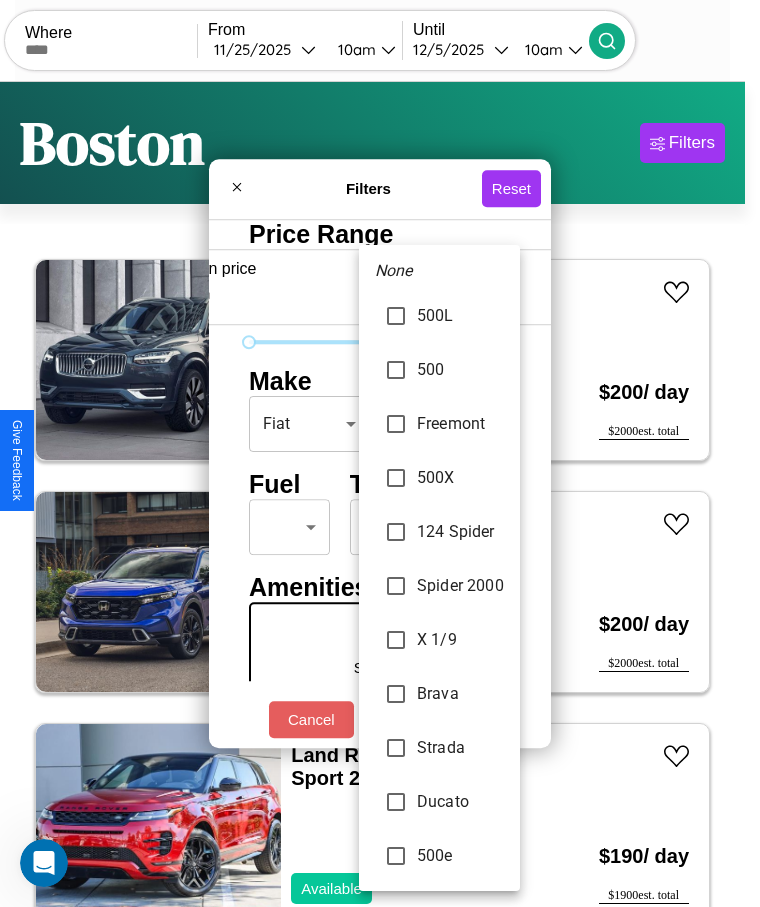 type on "****" 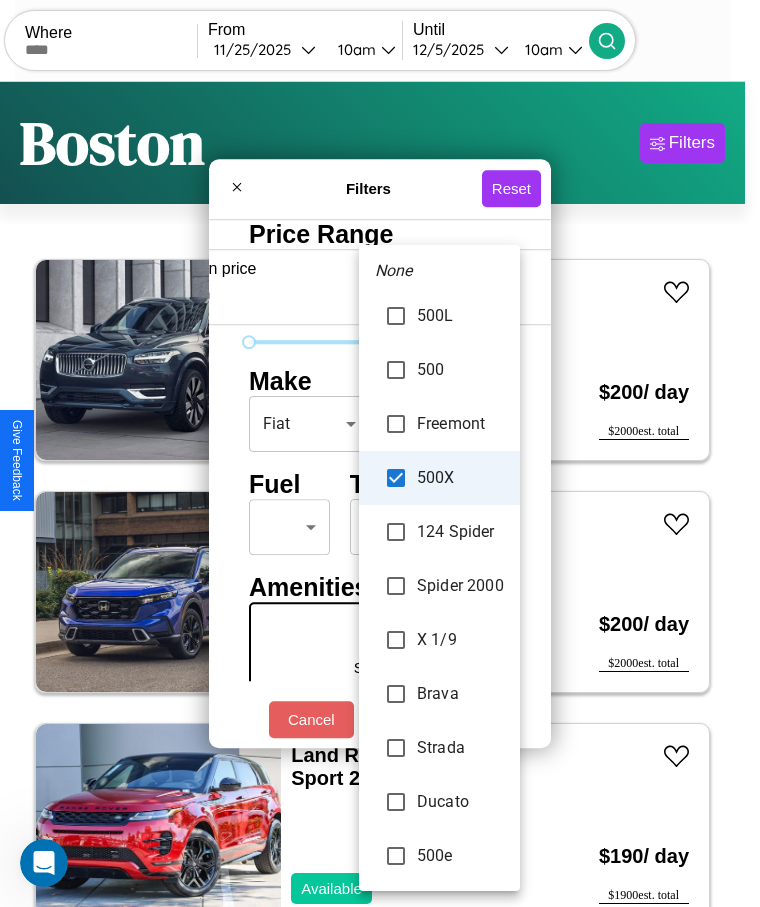 scroll, scrollTop: 0, scrollLeft: 74, axis: horizontal 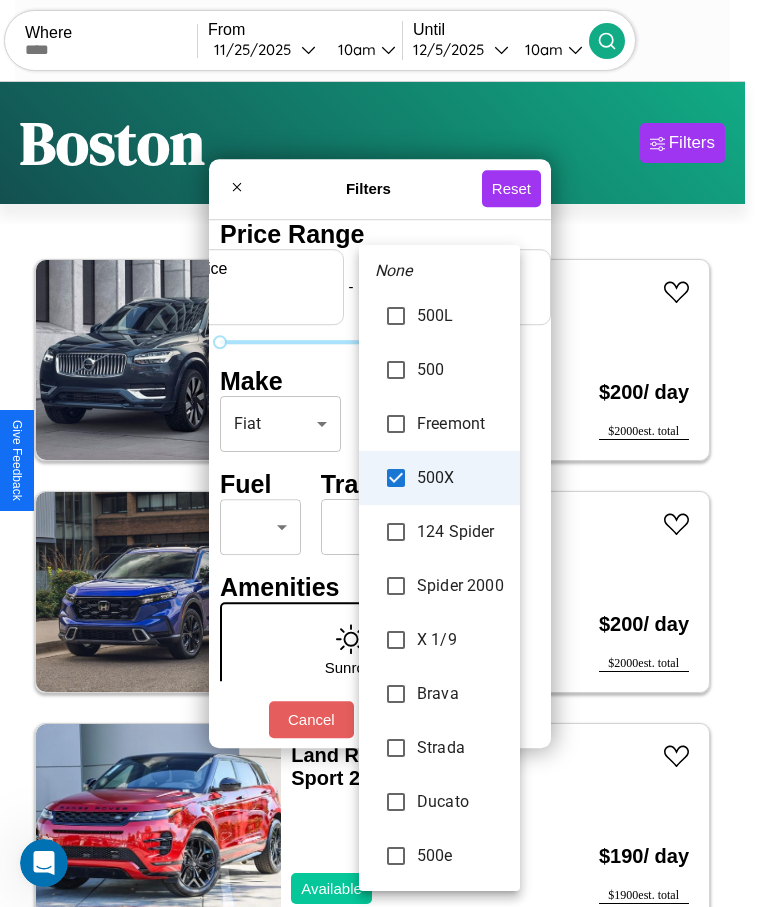 click on "Brava" at bounding box center (439, 694) 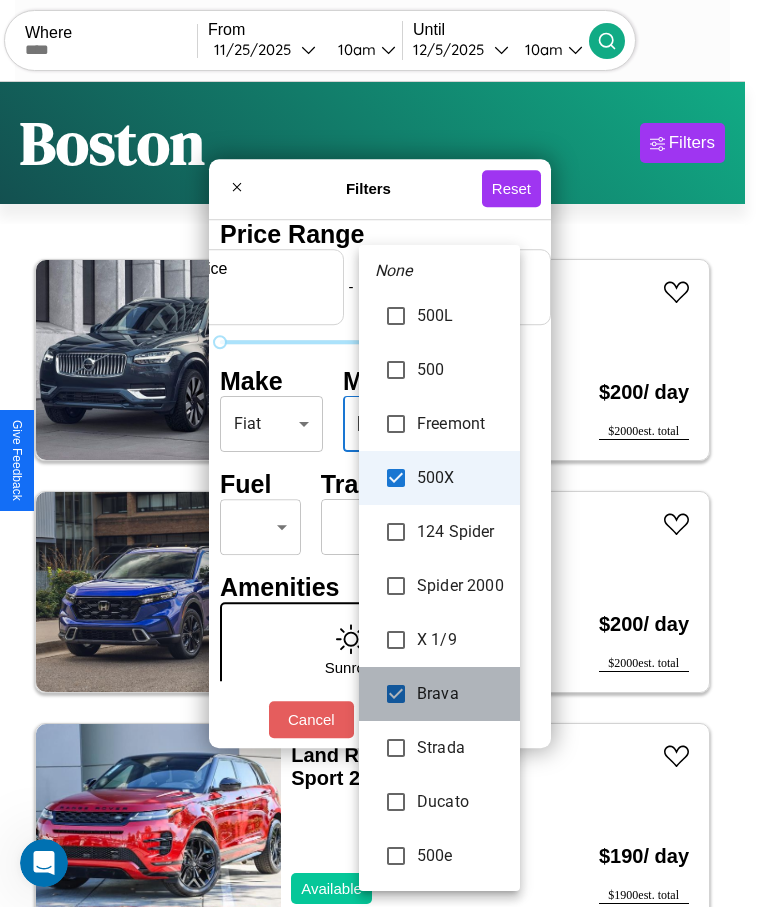 type on "***" 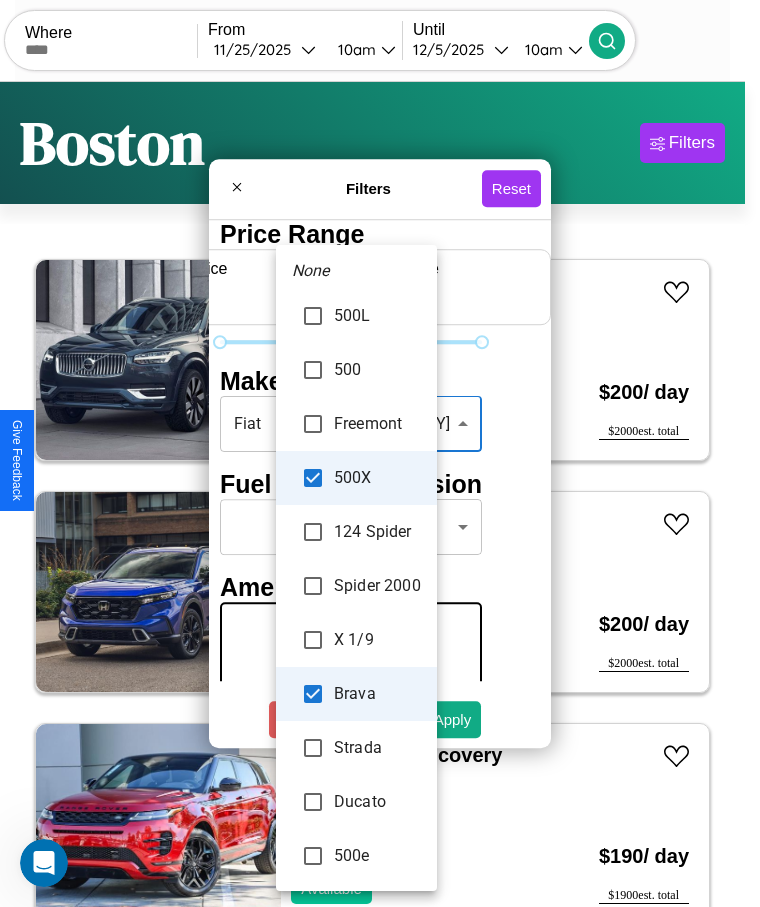 scroll, scrollTop: 11950, scrollLeft: 0, axis: vertical 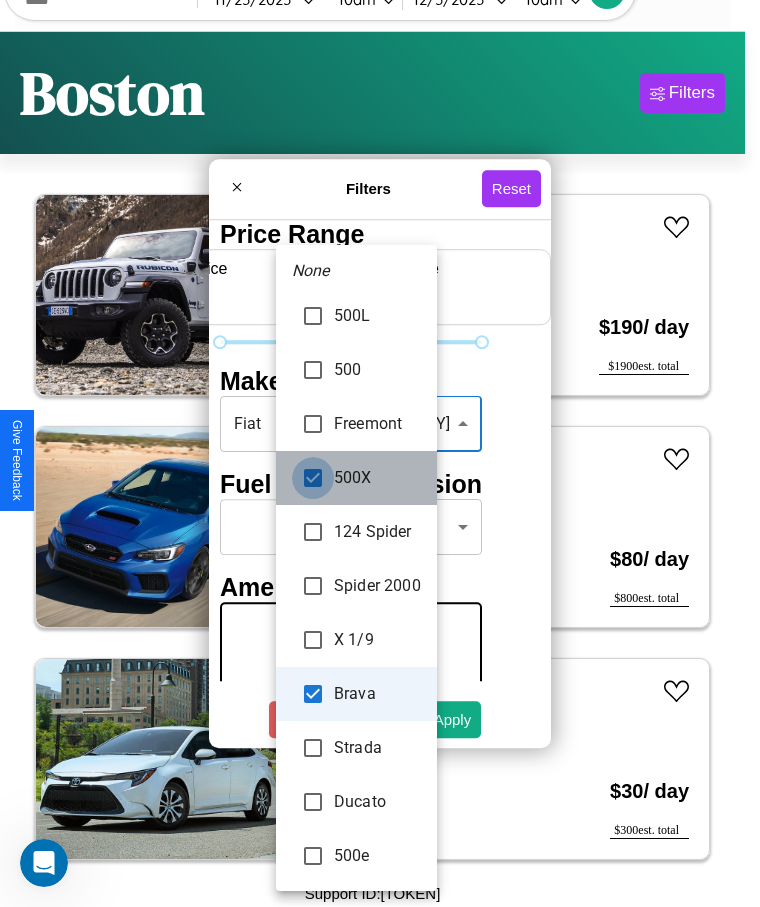 type on "*****" 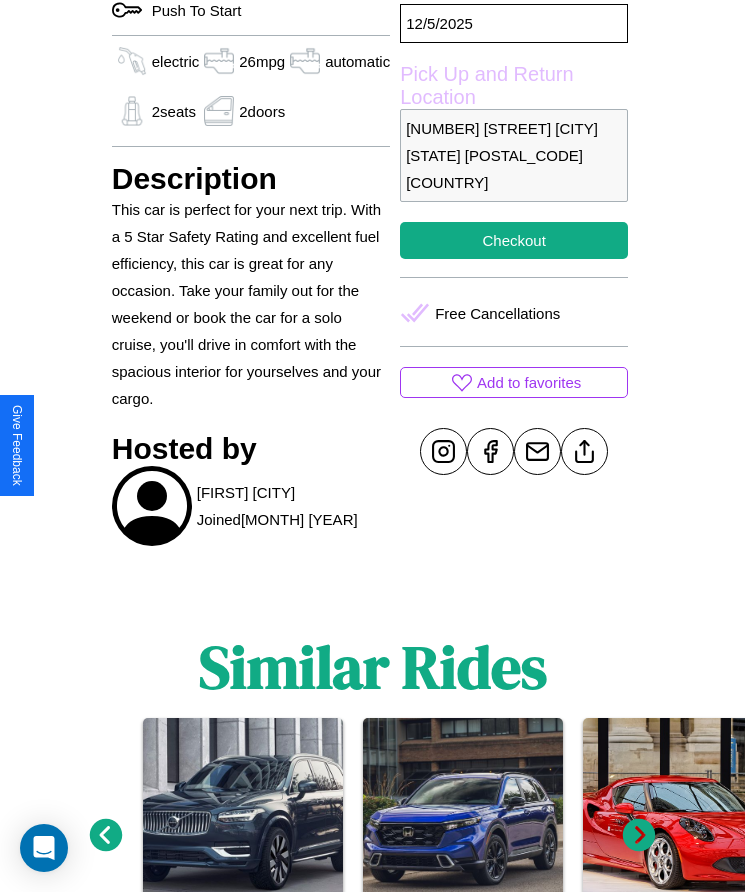 scroll, scrollTop: 717, scrollLeft: 0, axis: vertical 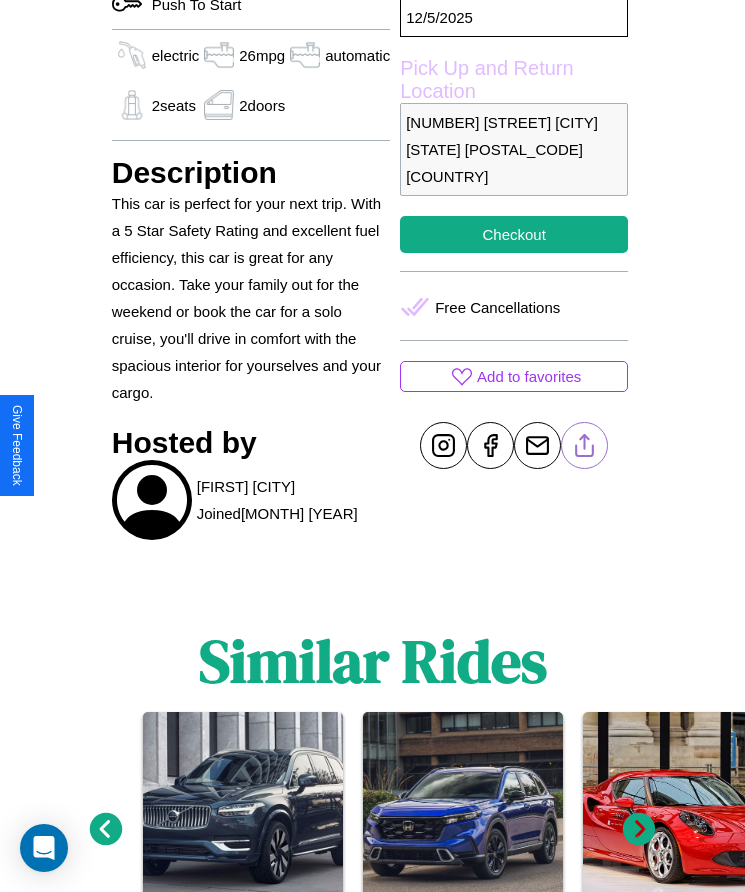 click 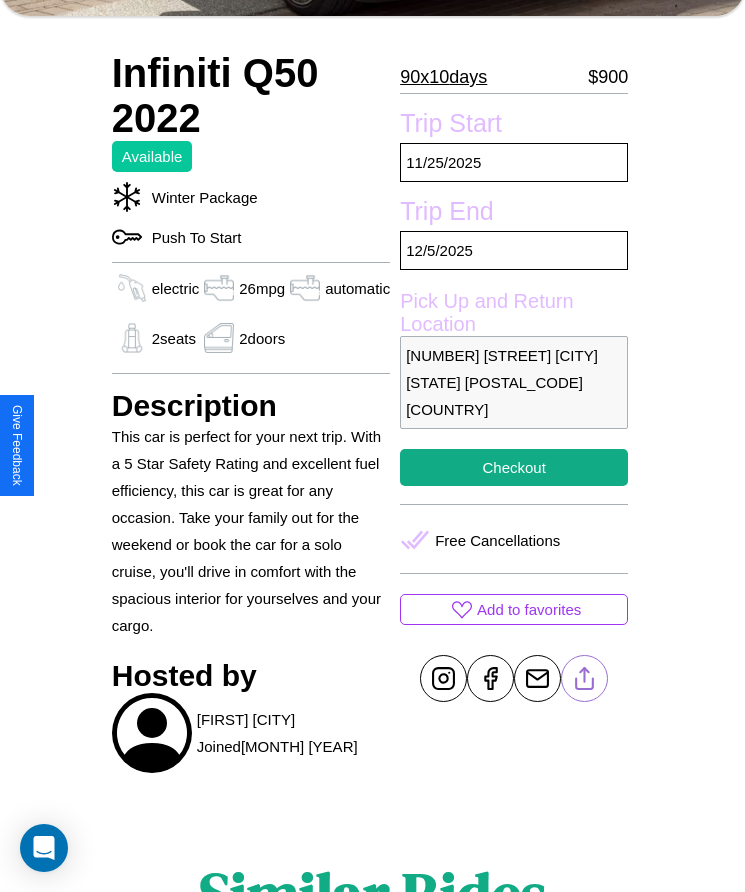 scroll, scrollTop: 506, scrollLeft: 0, axis: vertical 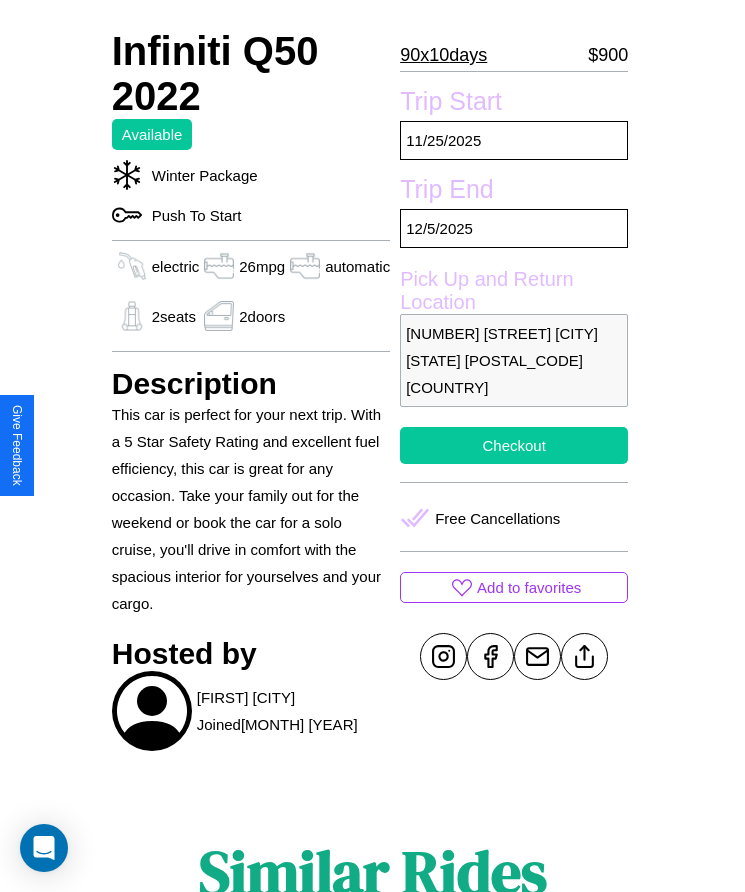 click on "Checkout" at bounding box center (514, 445) 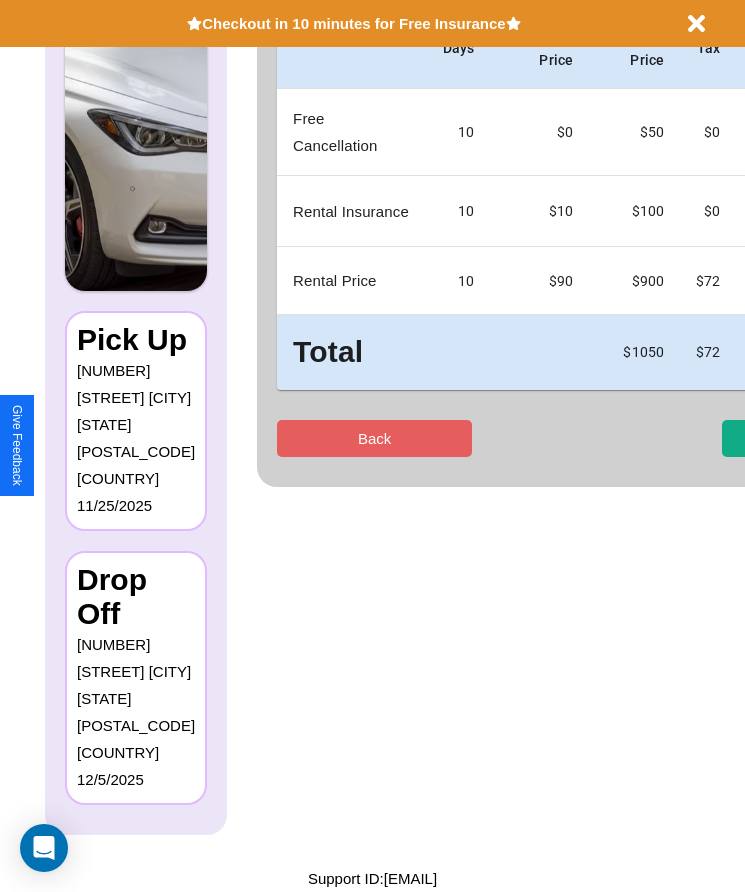 scroll, scrollTop: 0, scrollLeft: 0, axis: both 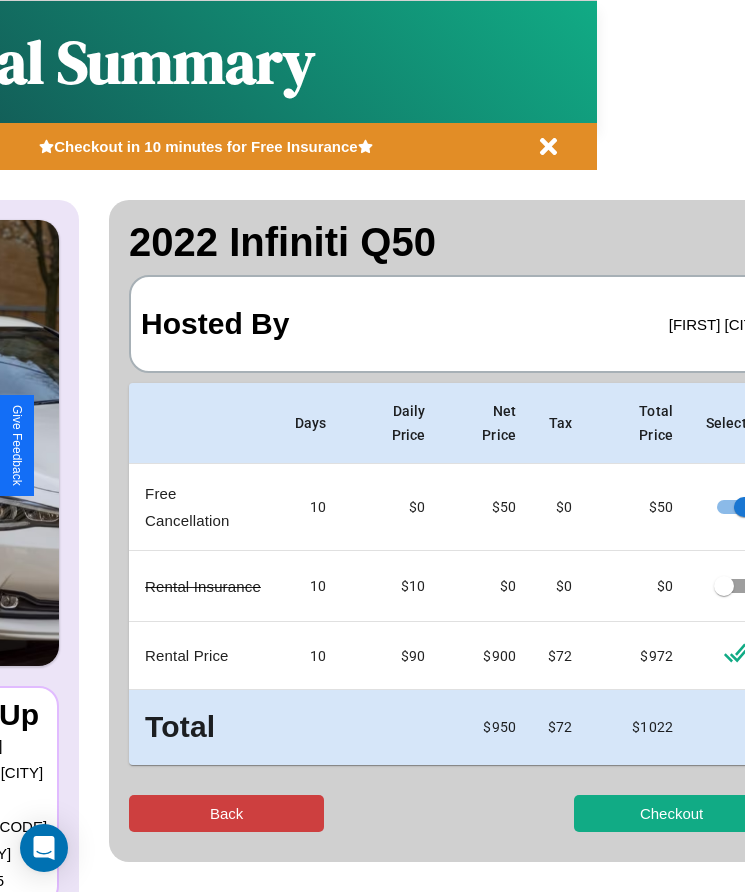 click on "Back" at bounding box center [226, 813] 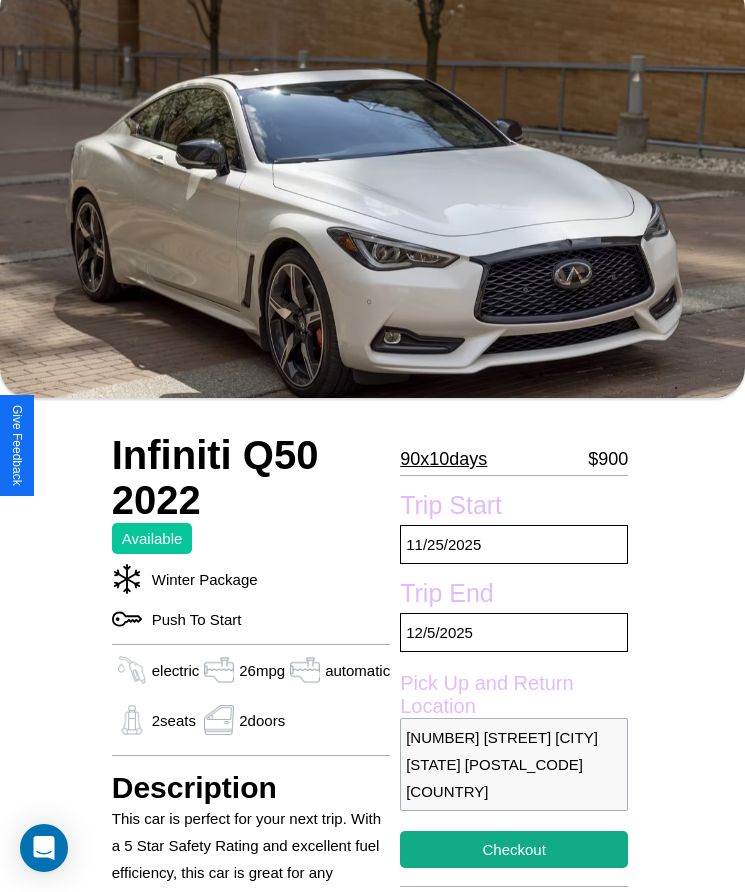scroll, scrollTop: 421, scrollLeft: 0, axis: vertical 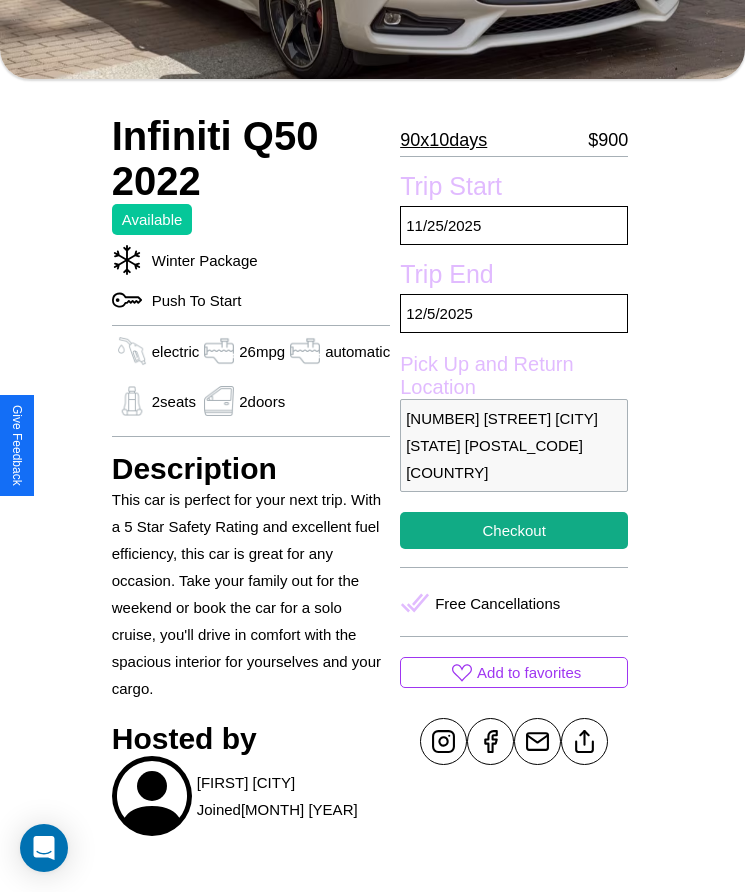 click on "1926 Jefferson Street  Boston Massachusetts 40263 United States" at bounding box center [514, 445] 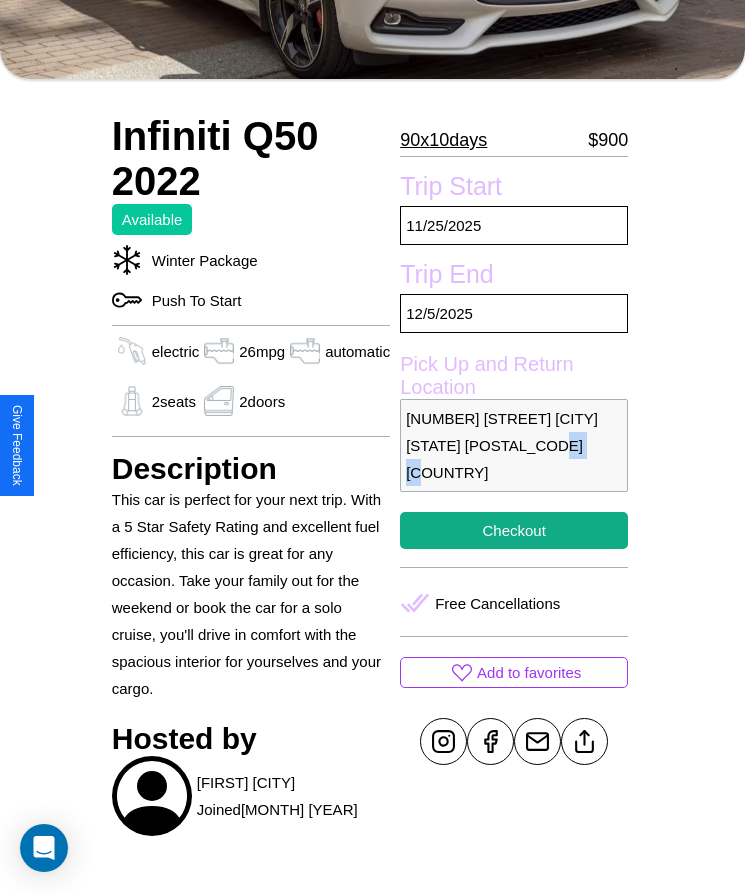click on "1926 Jefferson Street  Boston Massachusetts 40263 United States" at bounding box center (514, 445) 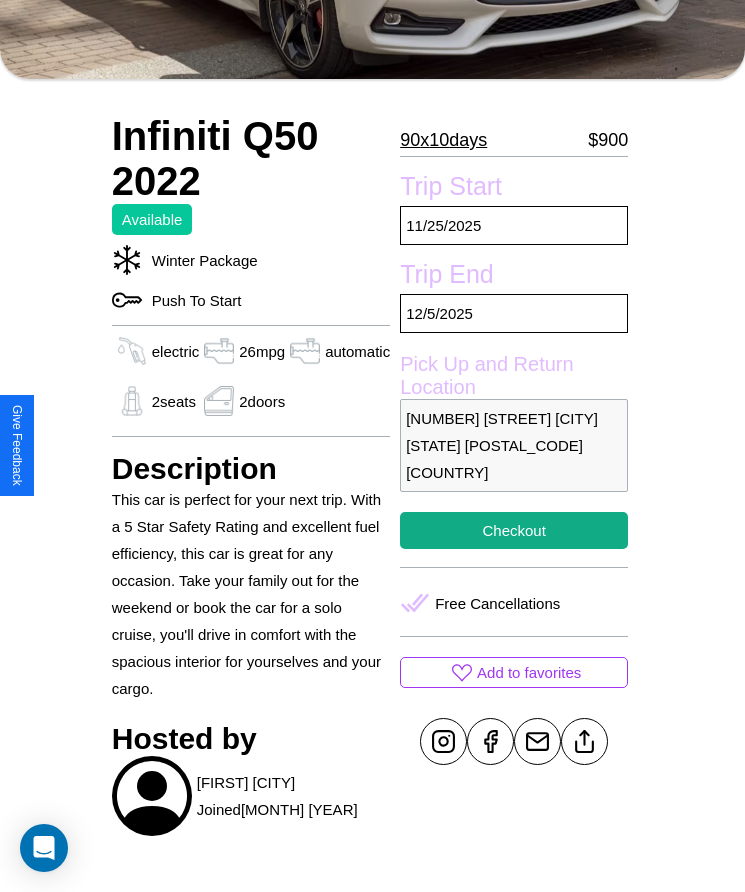 click on "1926 Jefferson Street  Boston Massachusetts 40263 United States" at bounding box center (514, 445) 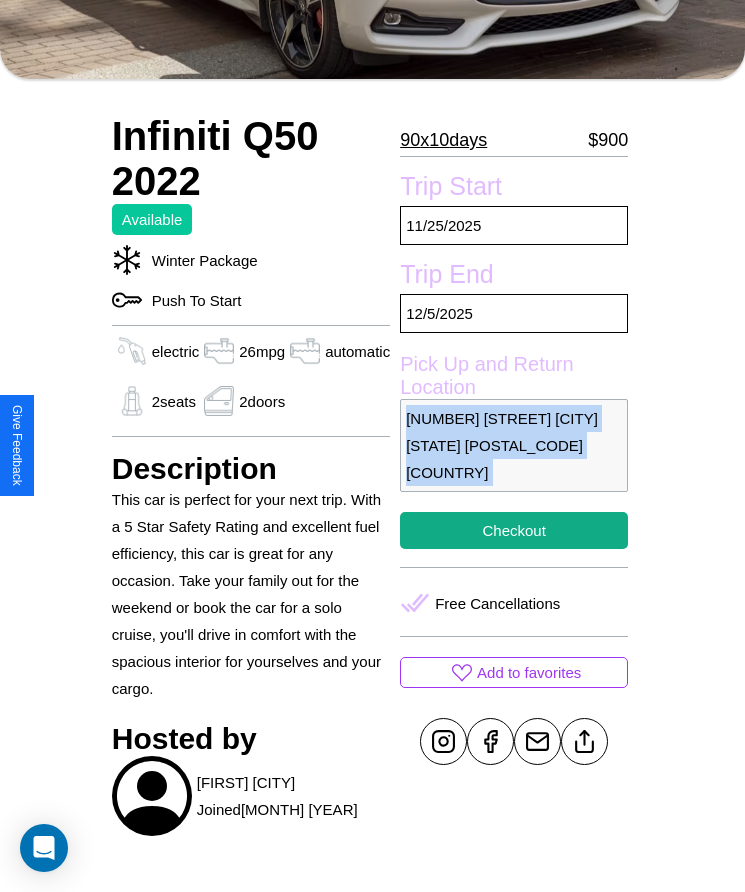 click on "1926 Jefferson Street  Boston Massachusetts 40263 United States" at bounding box center [514, 445] 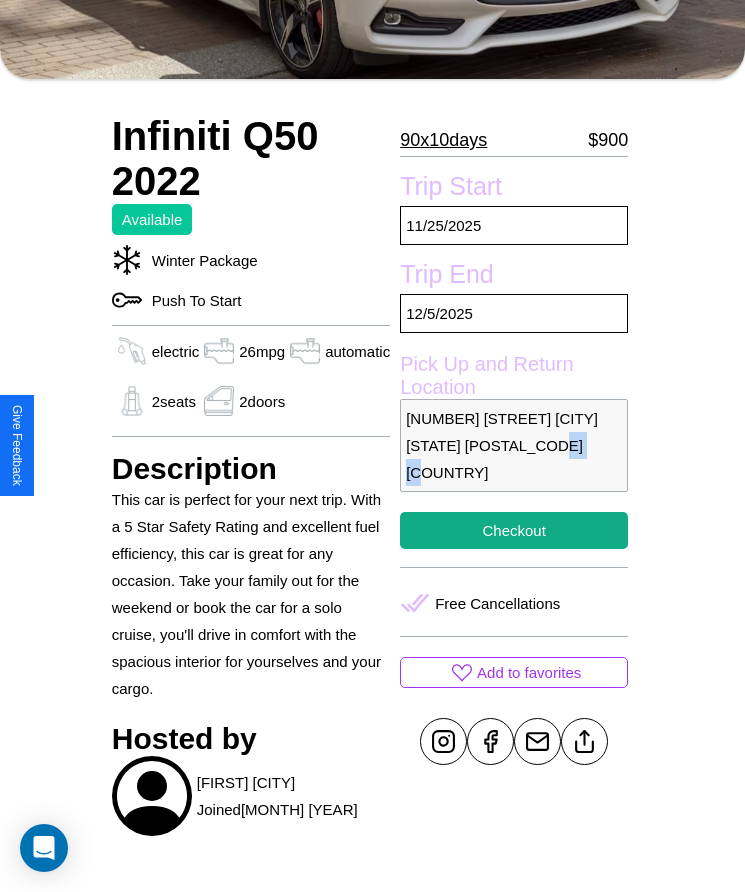 click on "1926 Jefferson Street  Boston Massachusetts 40263 United States" at bounding box center (514, 445) 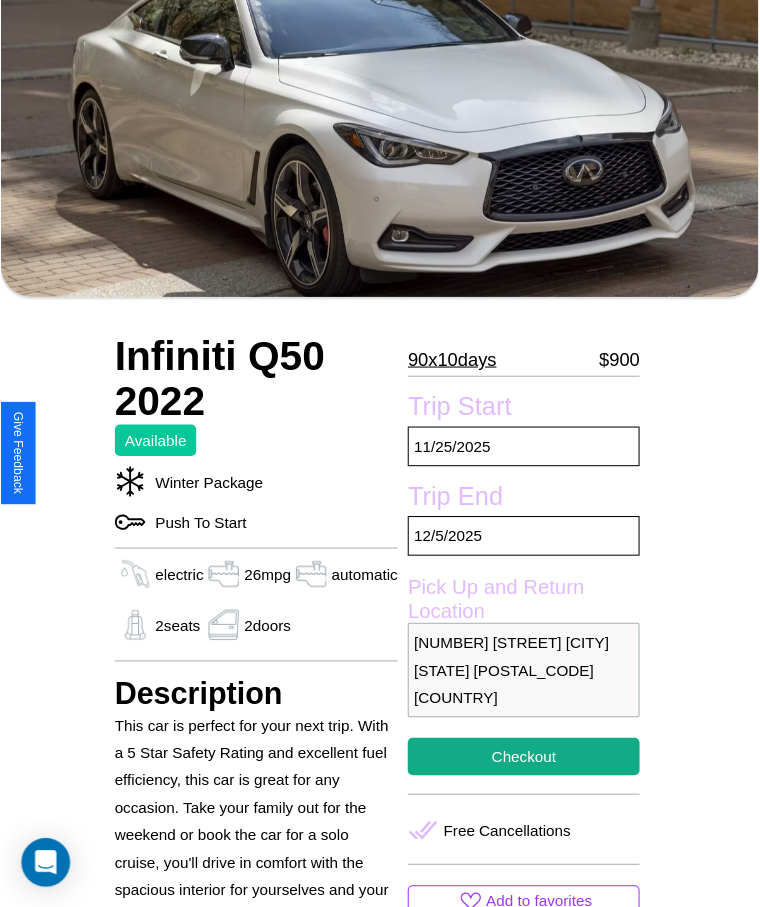 scroll, scrollTop: 201, scrollLeft: 0, axis: vertical 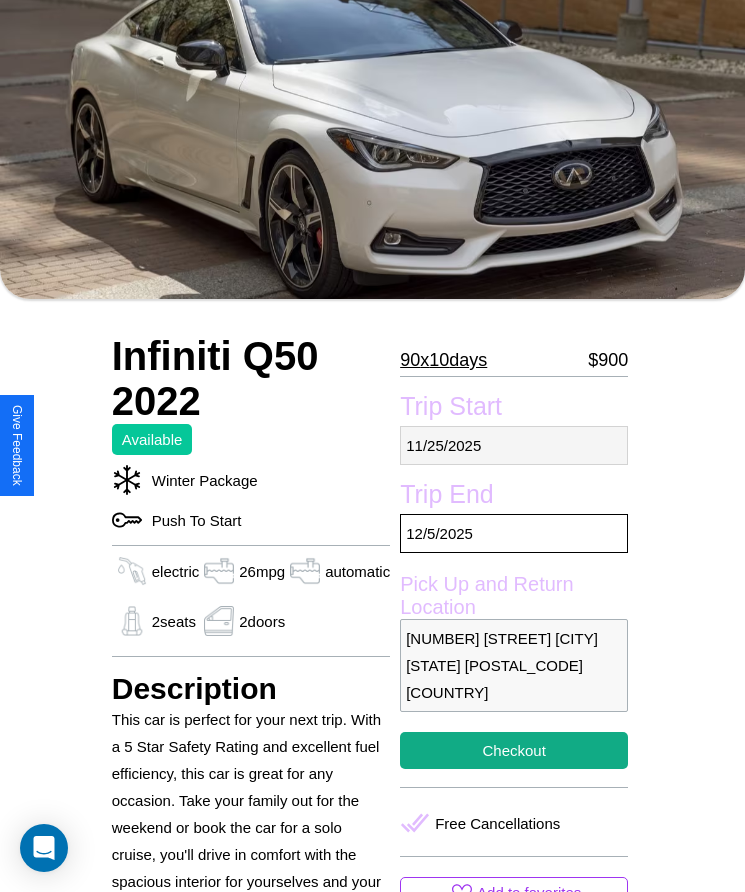 click on "11 / 25 / 2025" at bounding box center [514, 445] 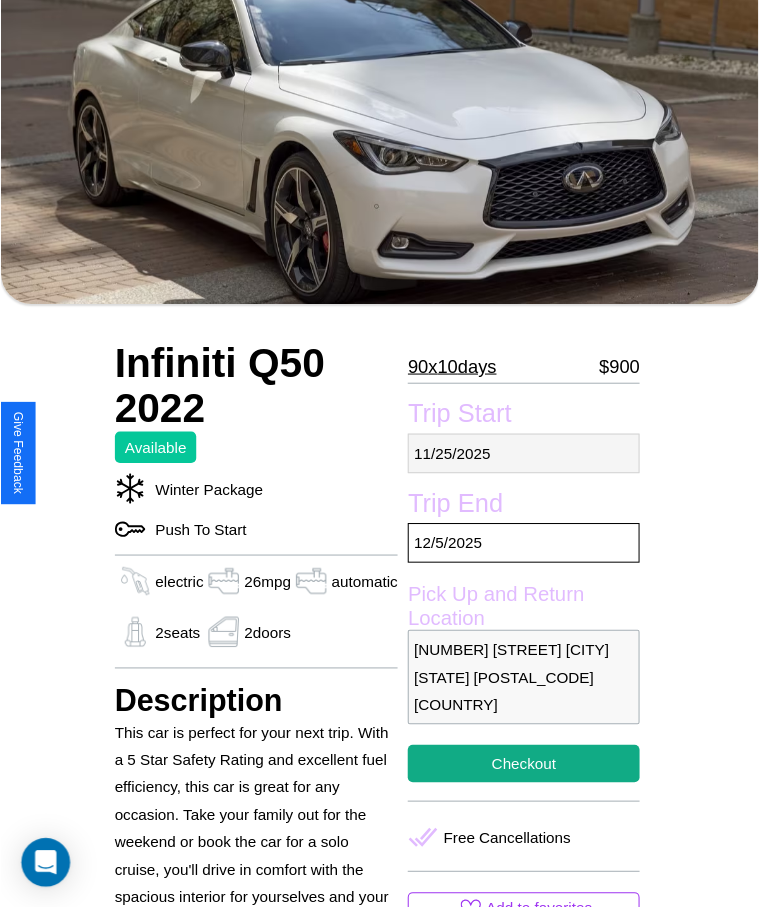 select on "*" 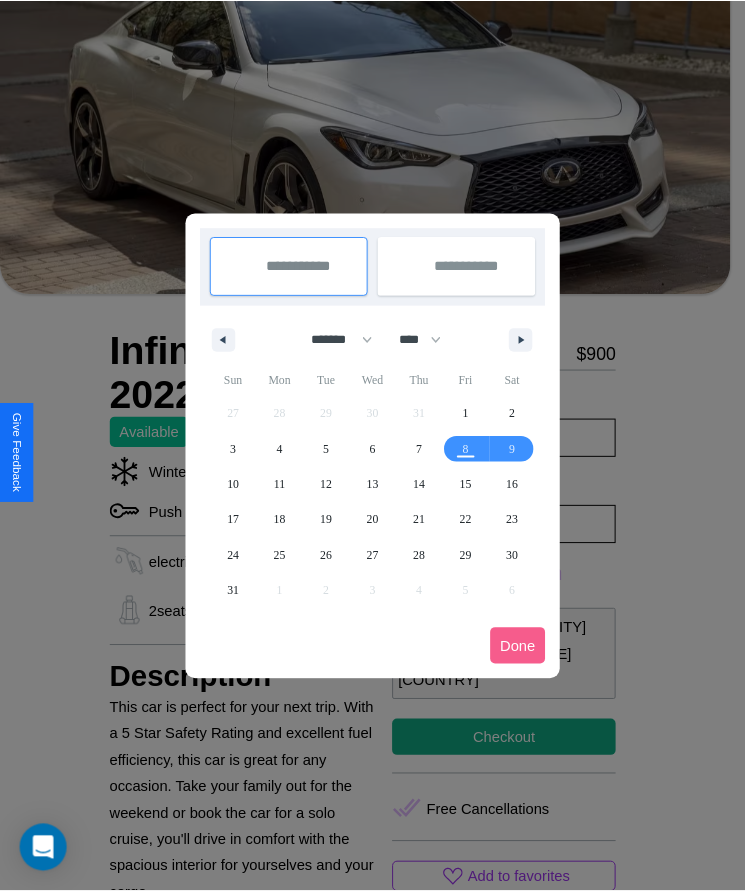 scroll, scrollTop: 0, scrollLeft: 0, axis: both 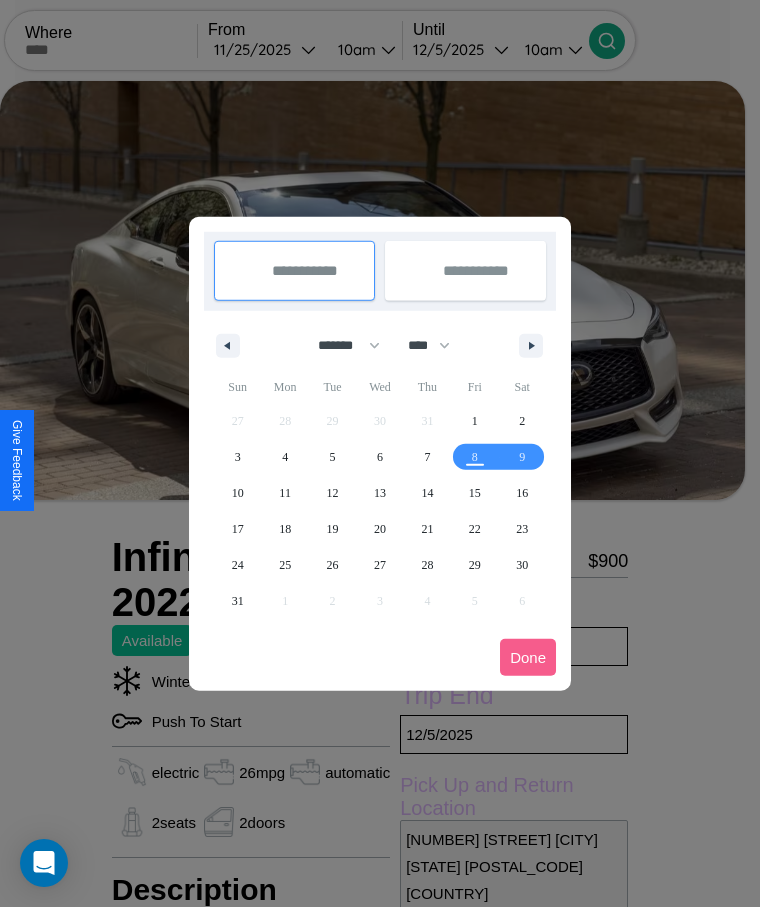click at bounding box center [380, 453] 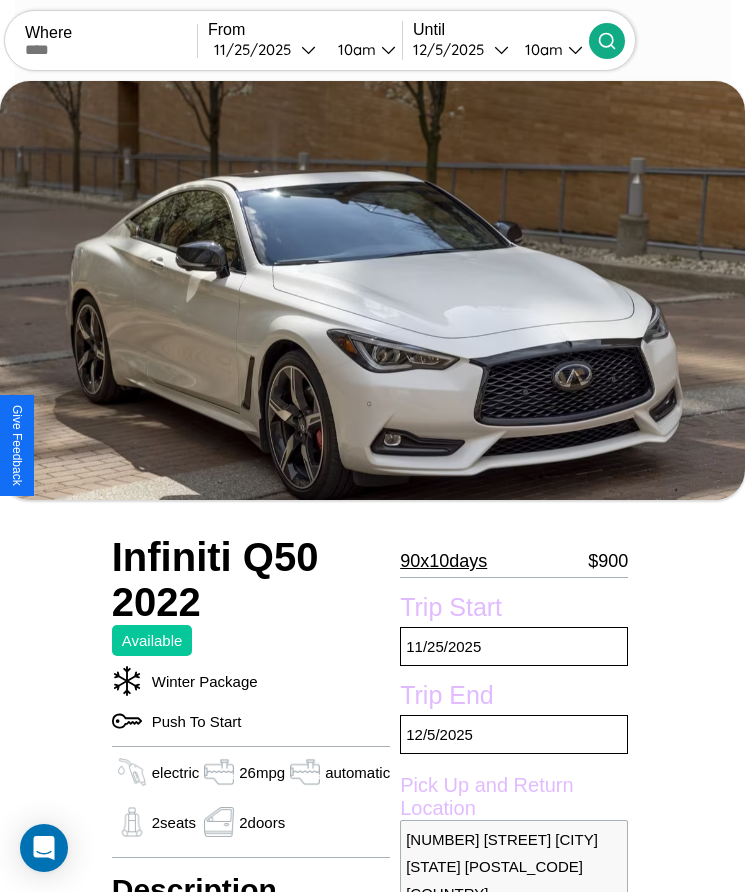 scroll, scrollTop: 115, scrollLeft: 0, axis: vertical 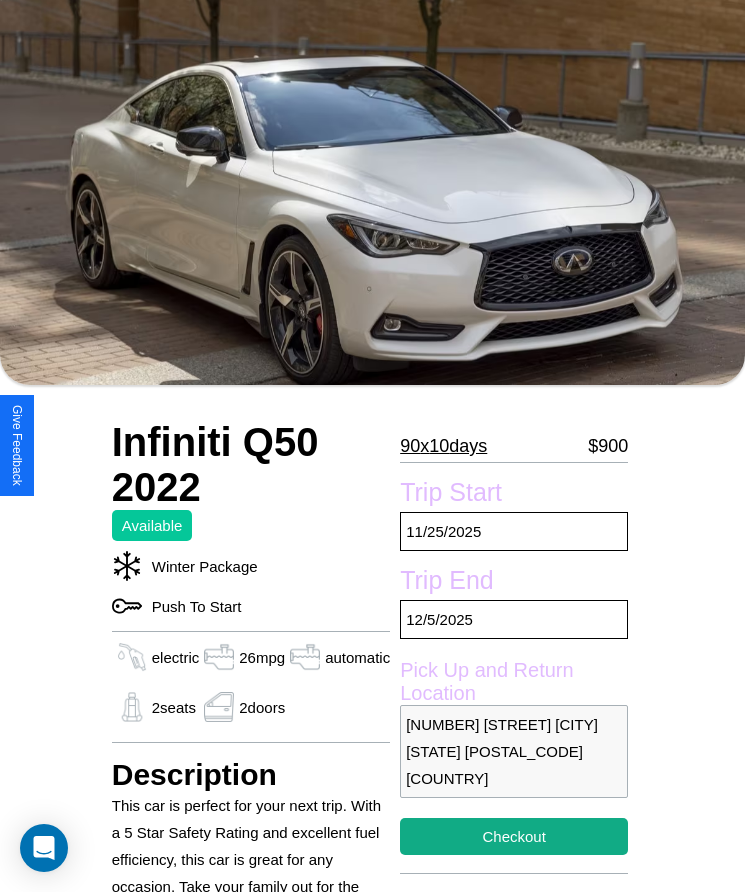 click on "90  x  10  days" at bounding box center [443, 446] 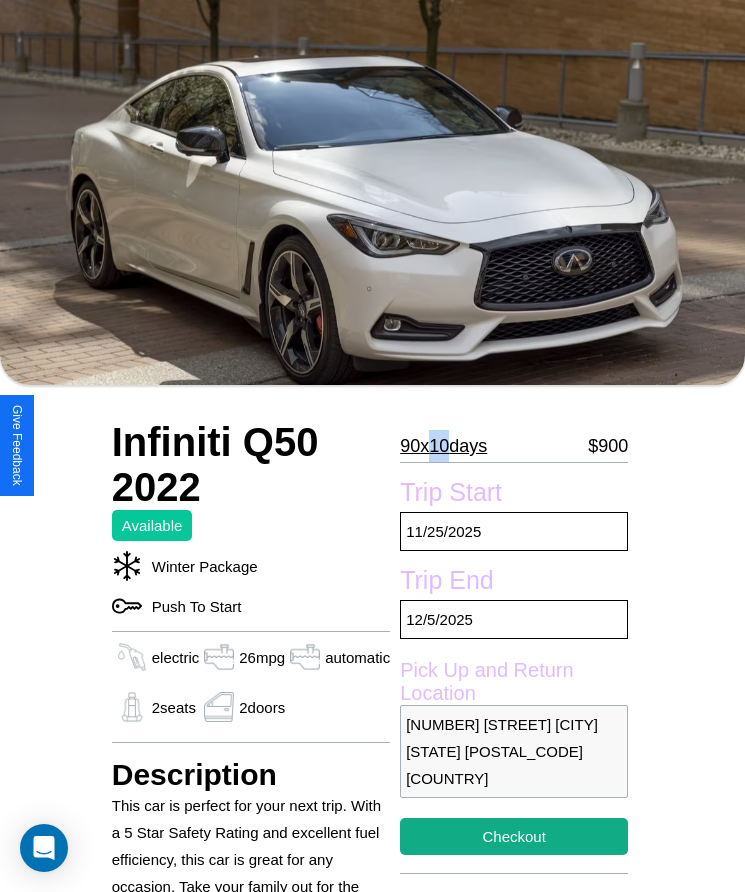 click on "90  x  10  days" at bounding box center (443, 446) 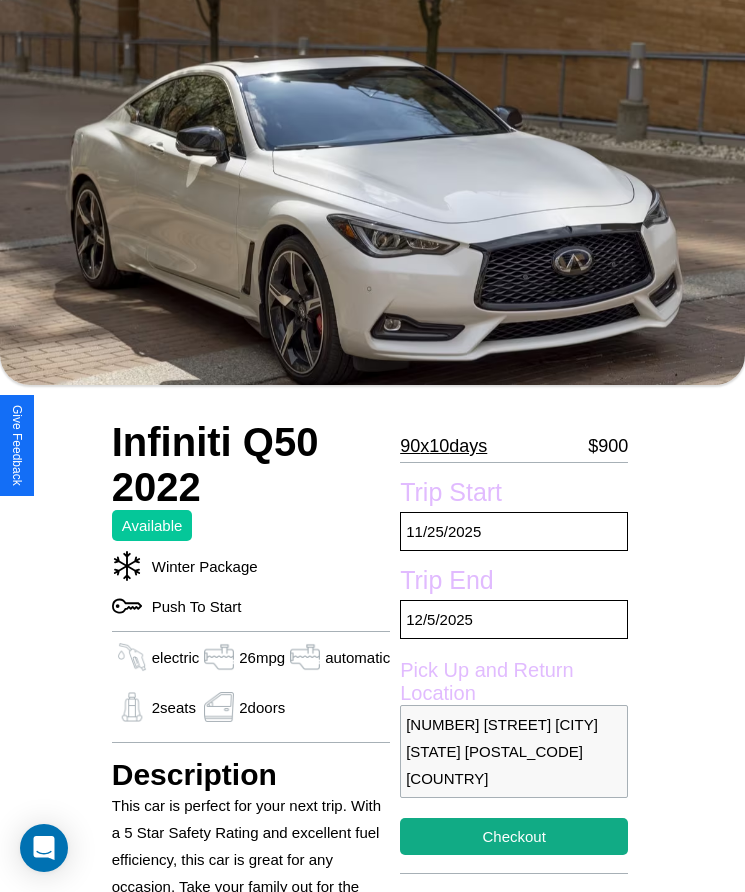 click on "90  x  10  days" at bounding box center [443, 446] 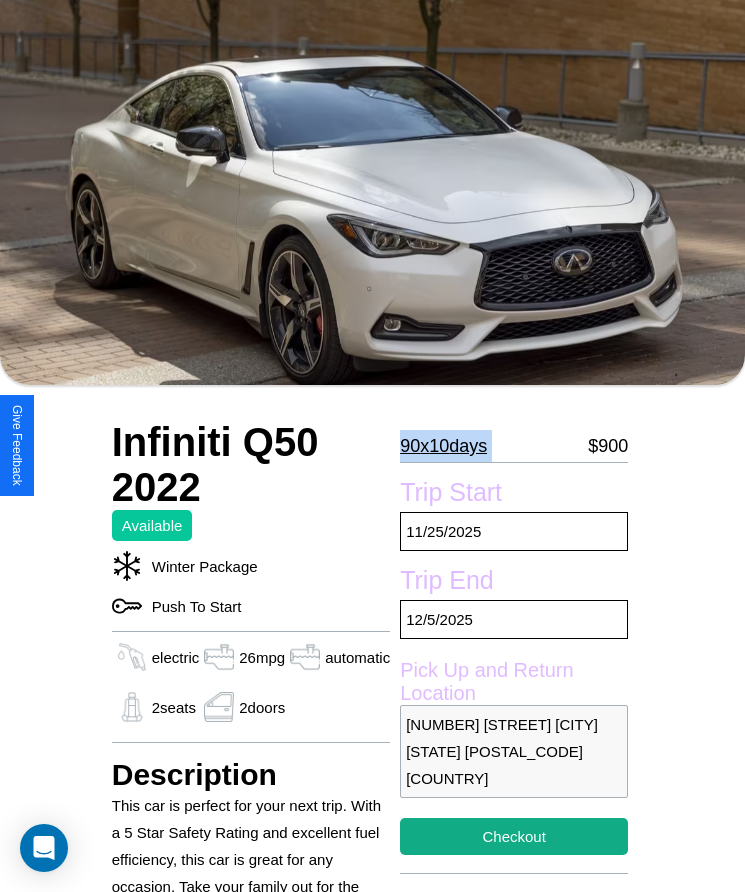 click on "90  x  10  days" at bounding box center (443, 446) 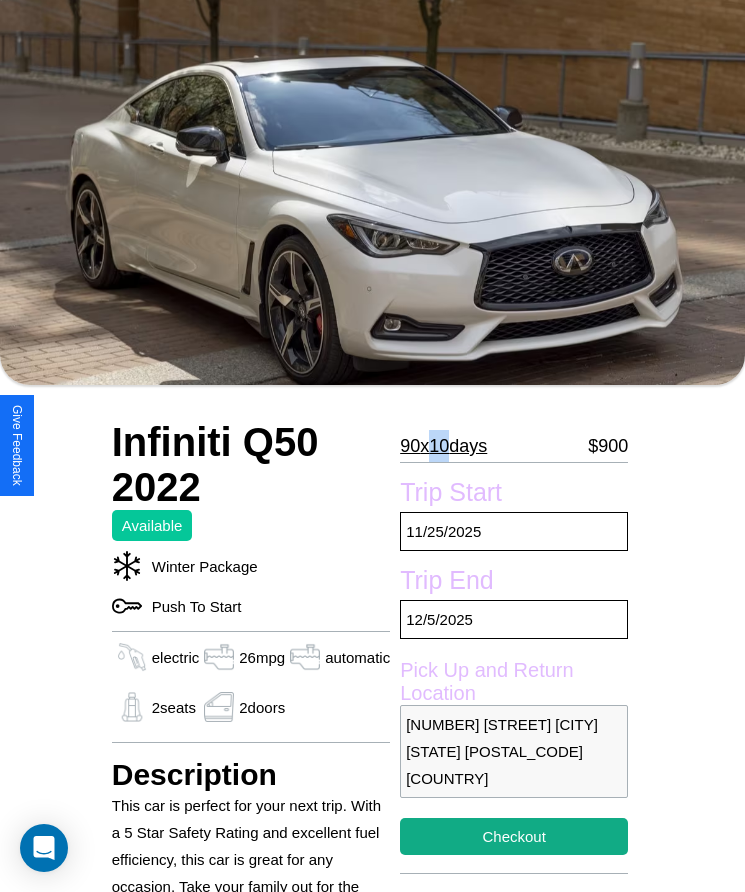 click on "90  x  10  days" at bounding box center (443, 446) 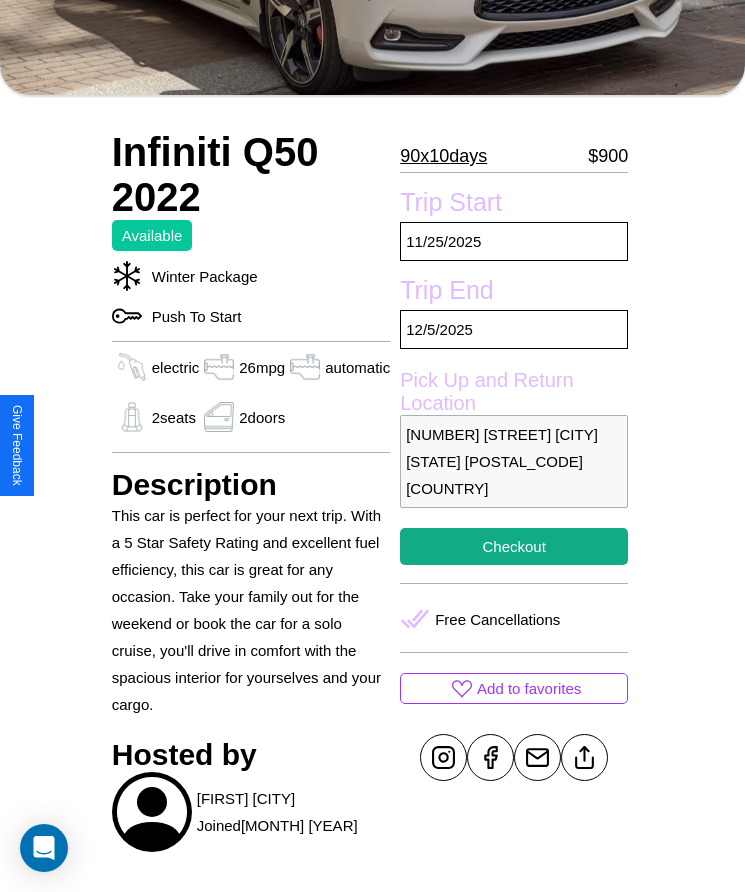 scroll, scrollTop: 717, scrollLeft: 0, axis: vertical 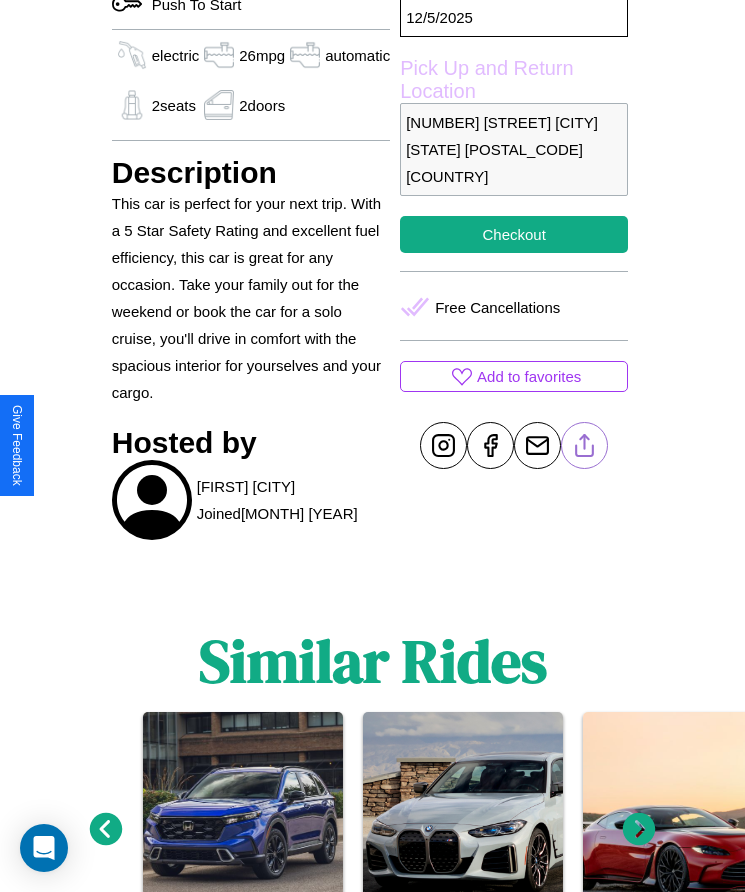 click 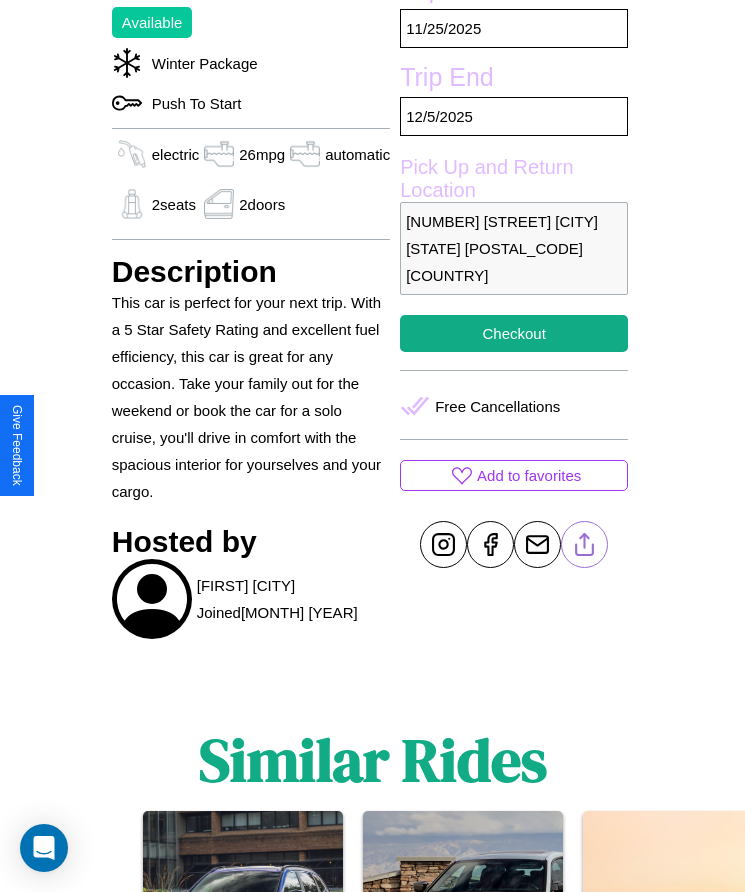 scroll, scrollTop: 506, scrollLeft: 0, axis: vertical 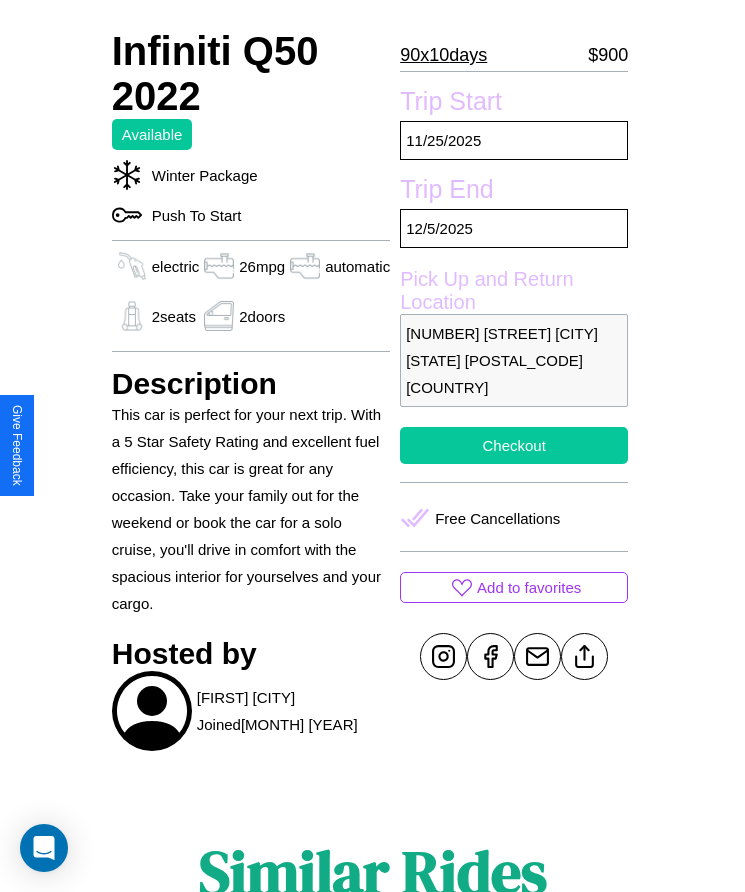 click on "Checkout" at bounding box center [514, 445] 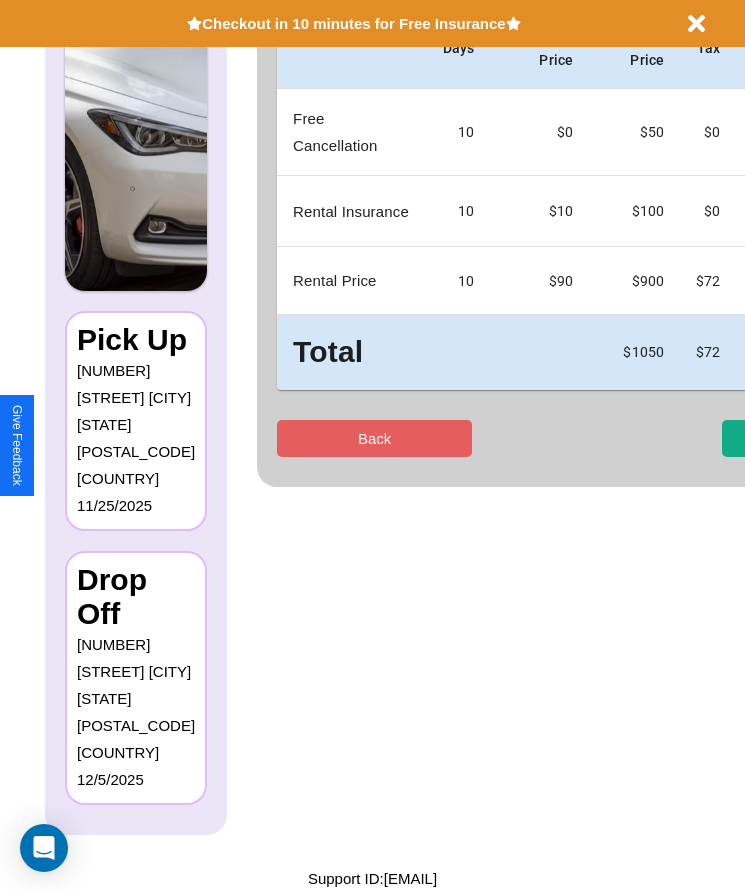 scroll, scrollTop: 0, scrollLeft: 0, axis: both 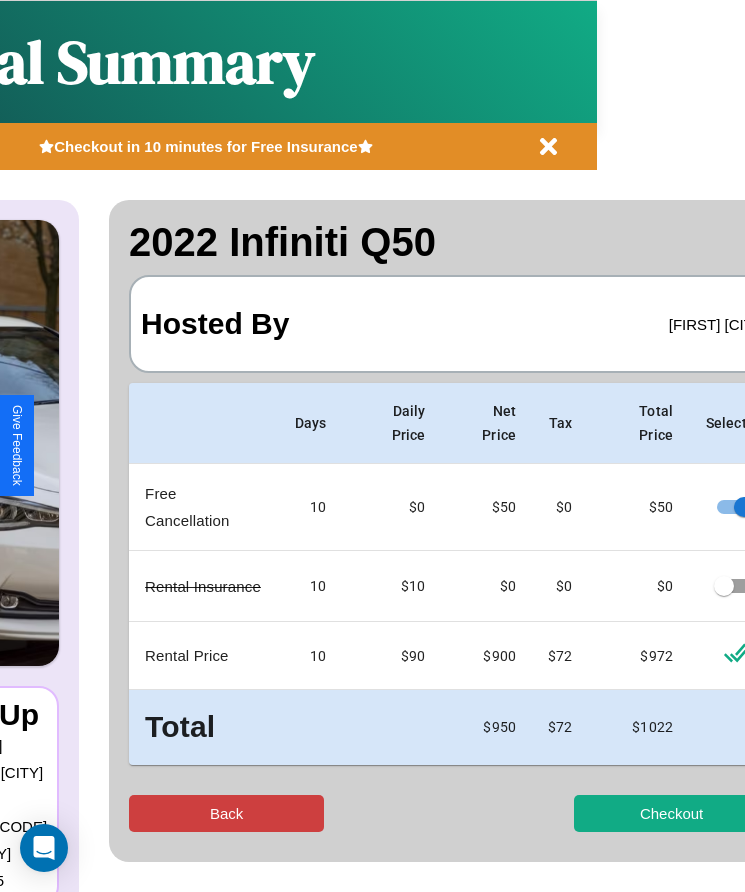 click on "Back" at bounding box center (226, 813) 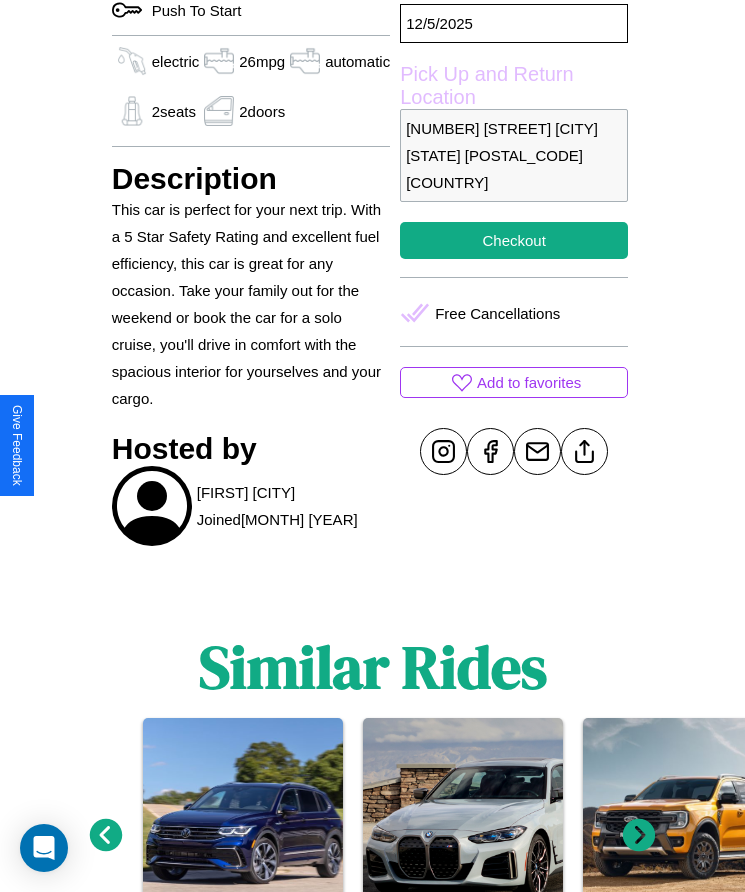 scroll, scrollTop: 717, scrollLeft: 0, axis: vertical 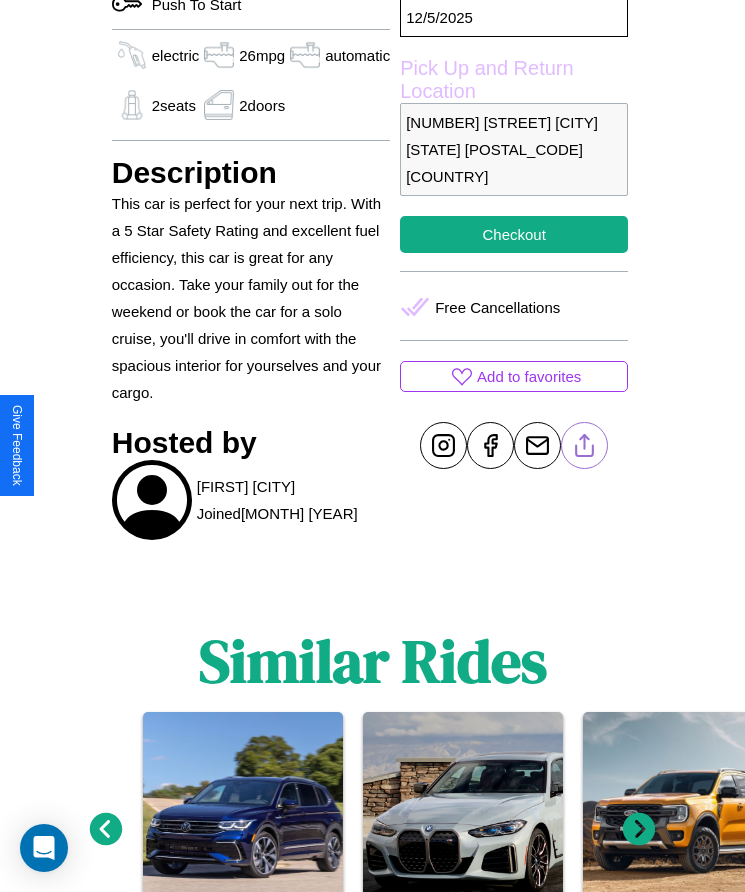 click 